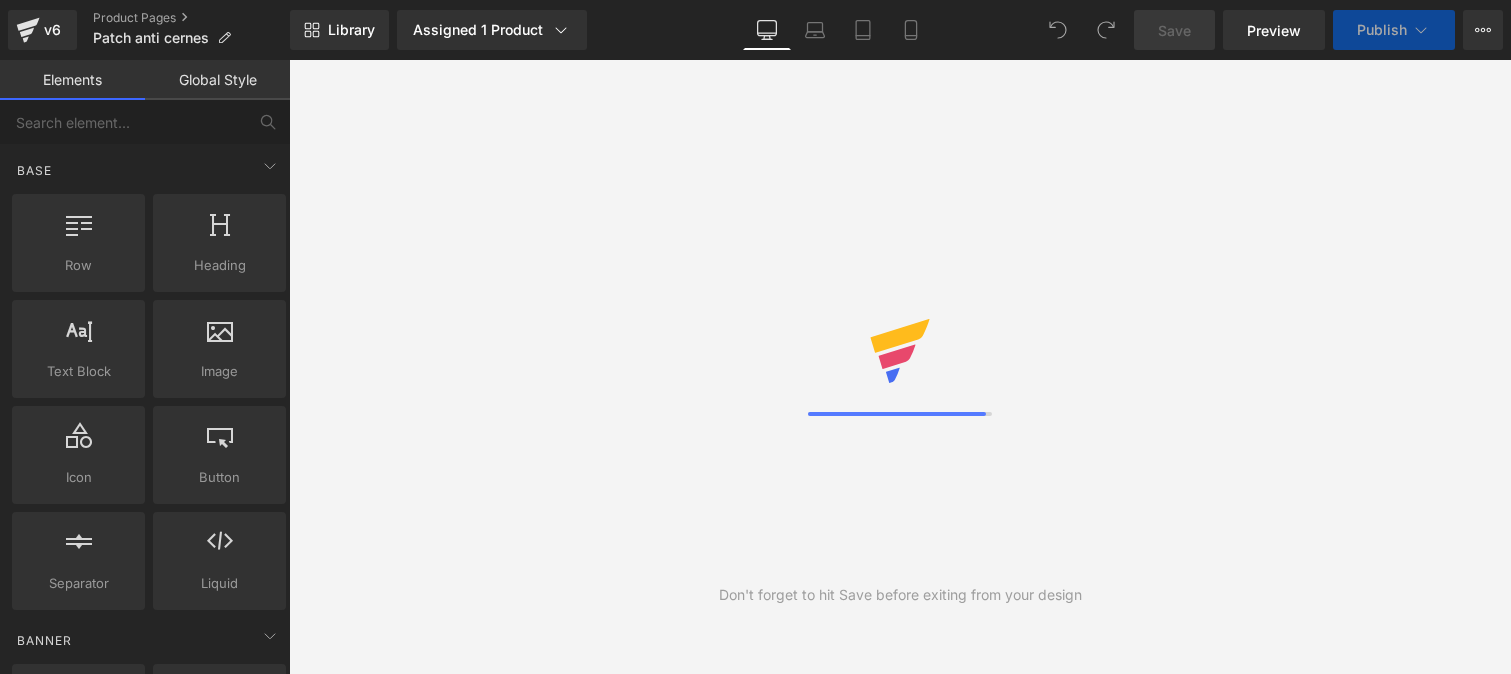 scroll, scrollTop: 0, scrollLeft: 0, axis: both 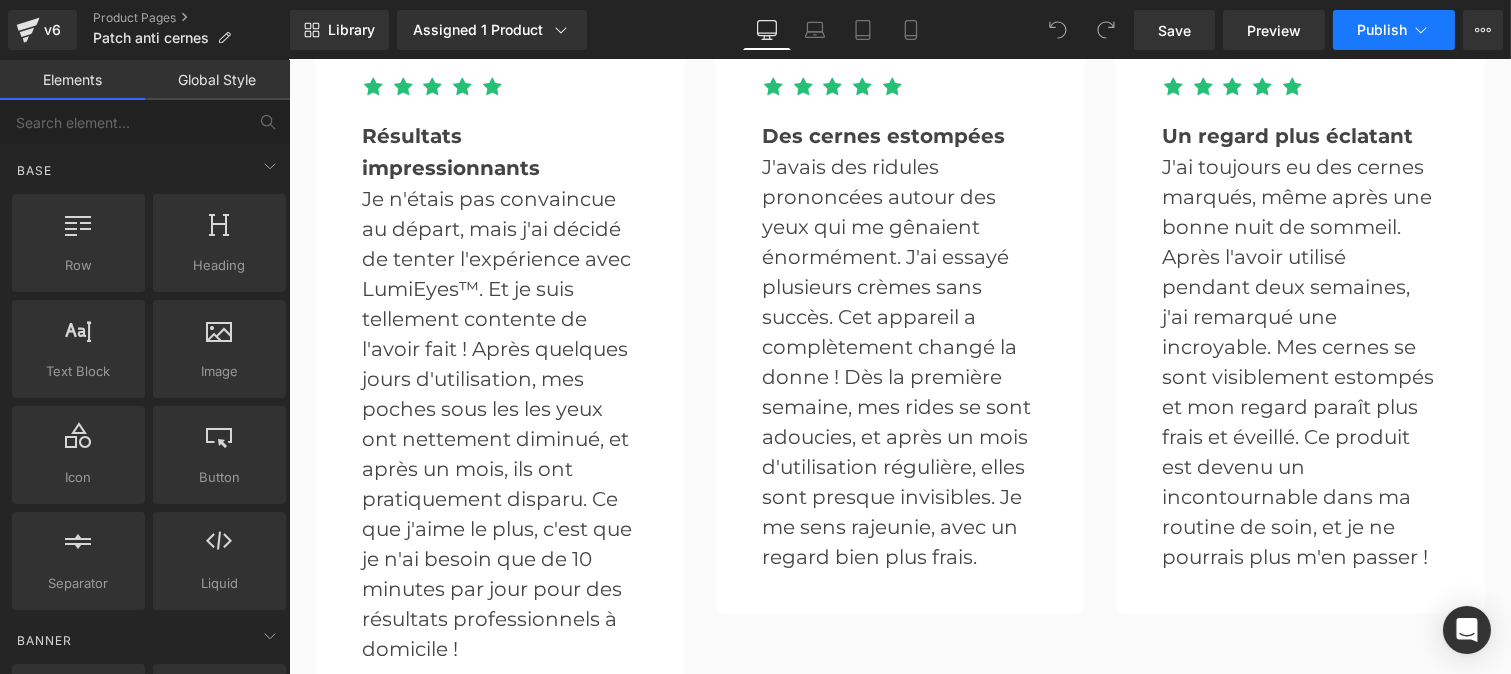 click on "Publish" at bounding box center (1382, 30) 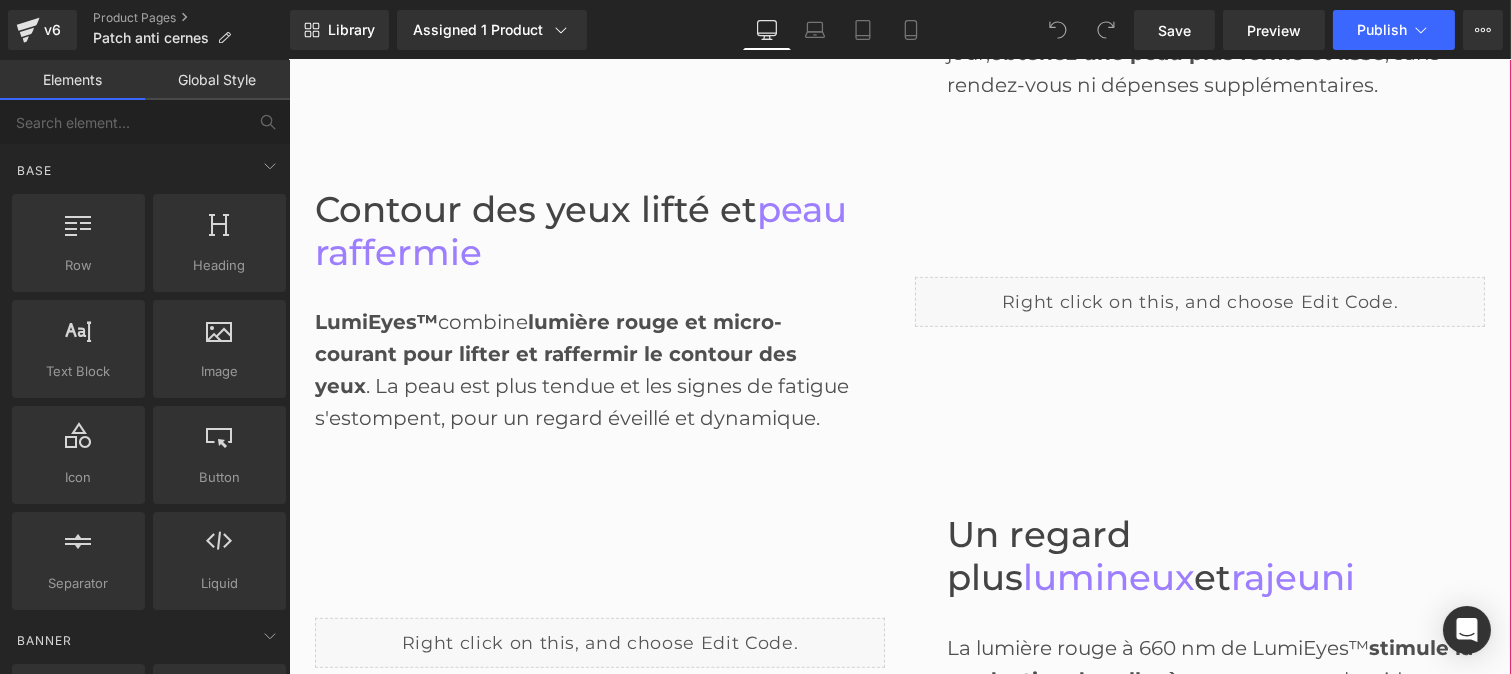 scroll, scrollTop: 1854, scrollLeft: 0, axis: vertical 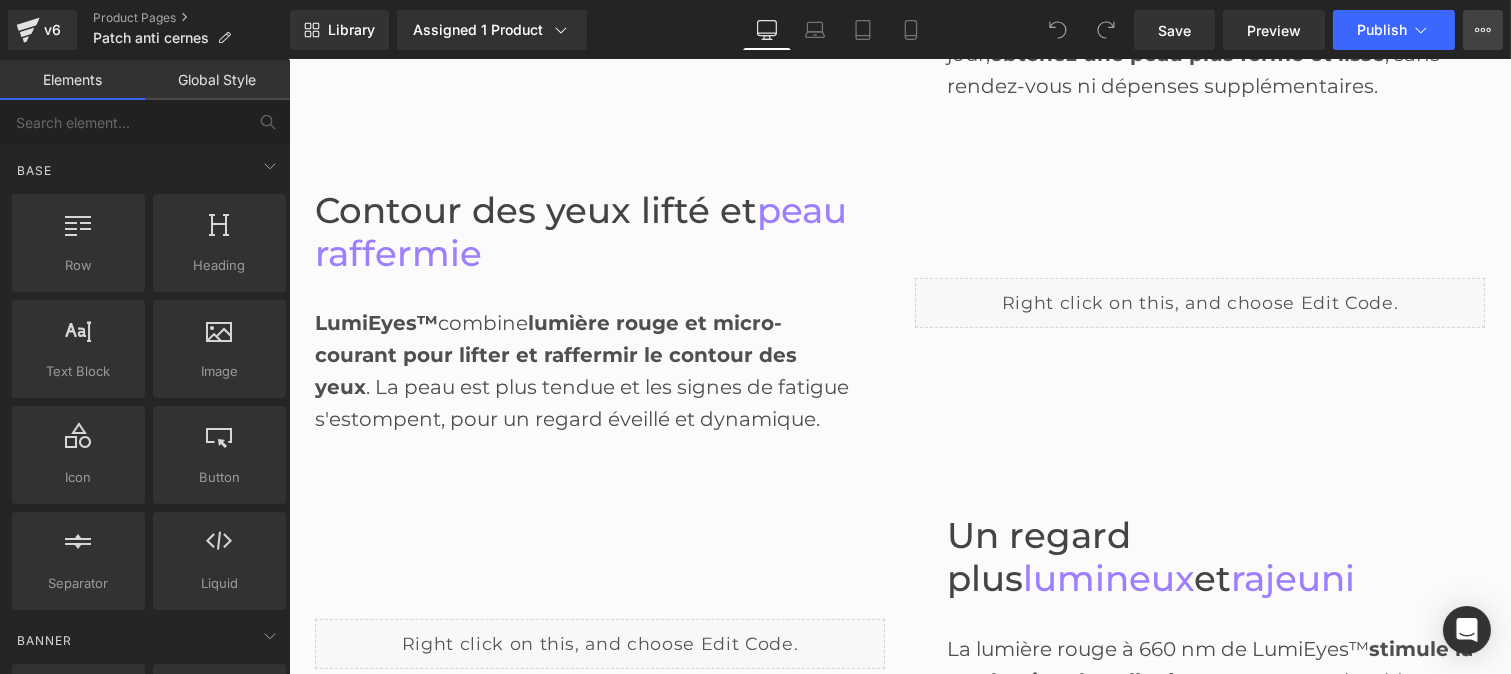 click 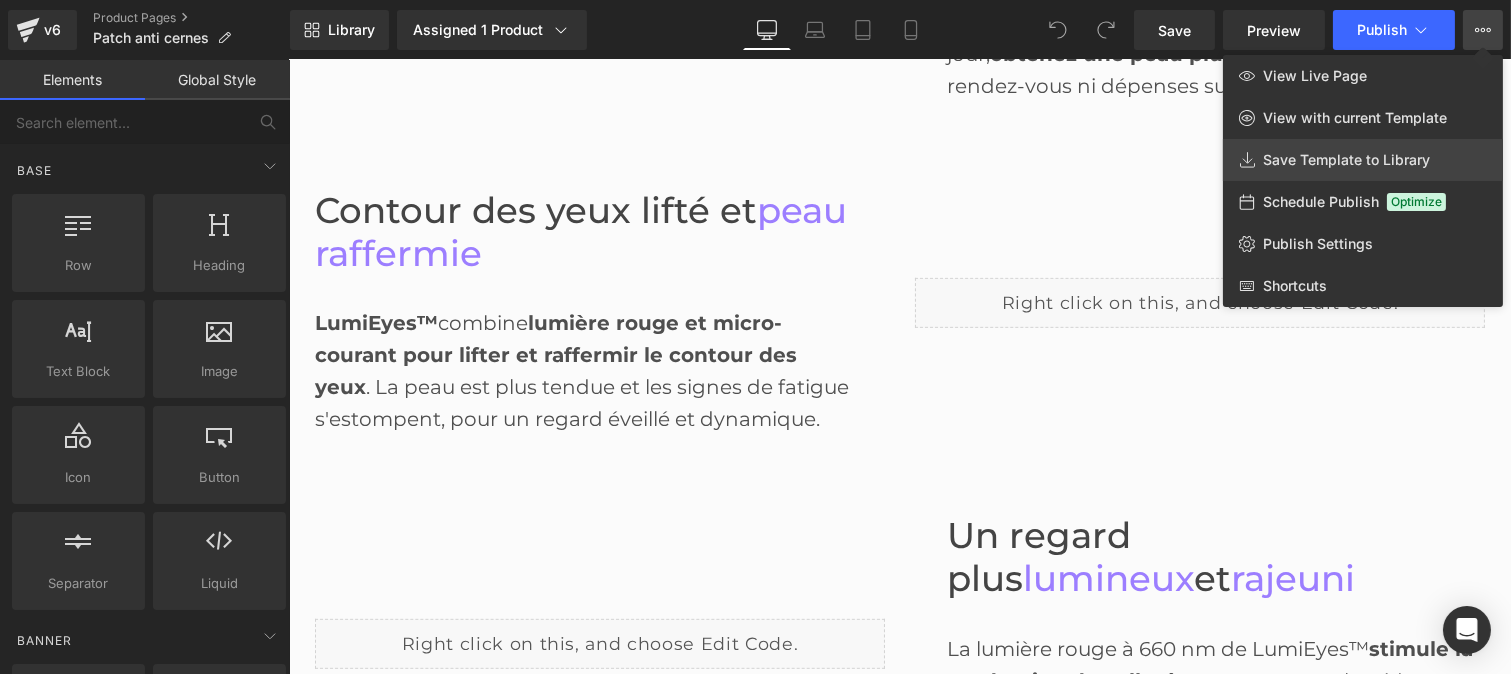 click on "Save Template to Library" at bounding box center [1363, 160] 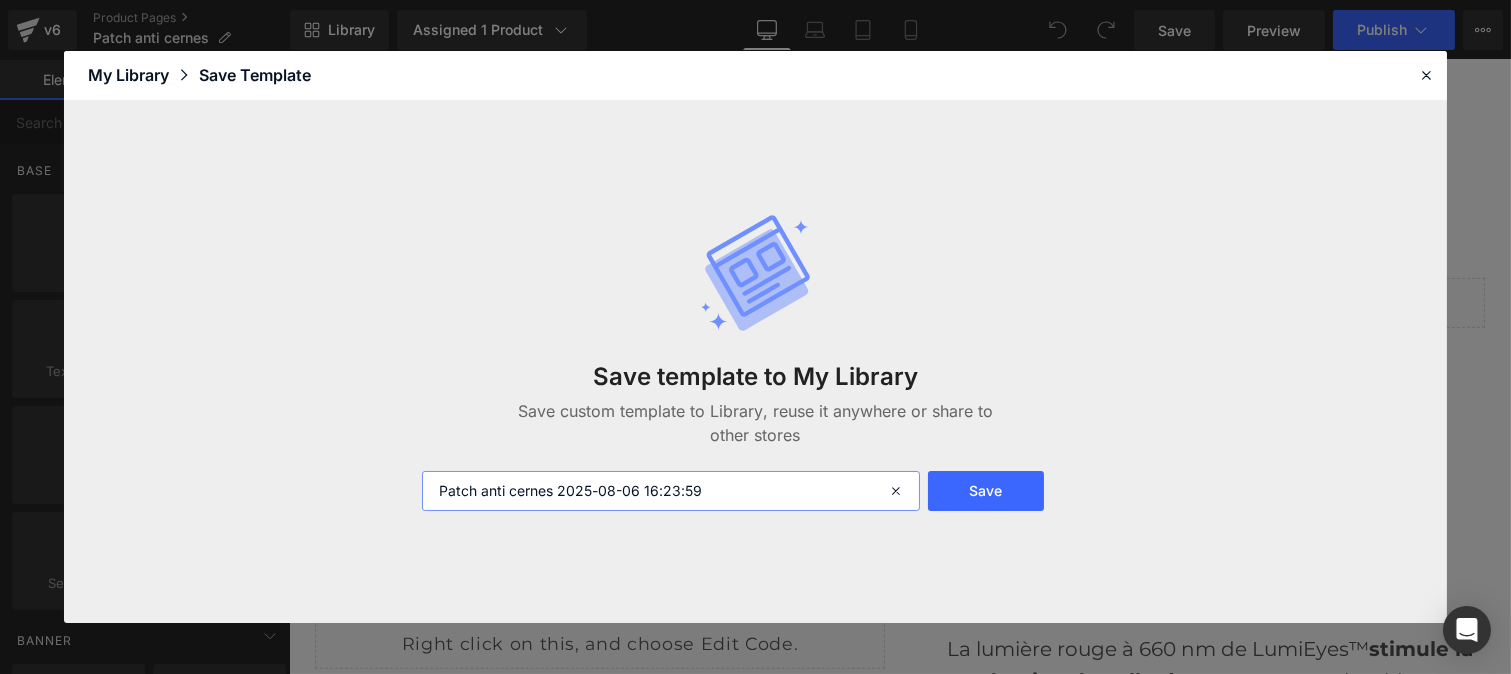 type on "59" 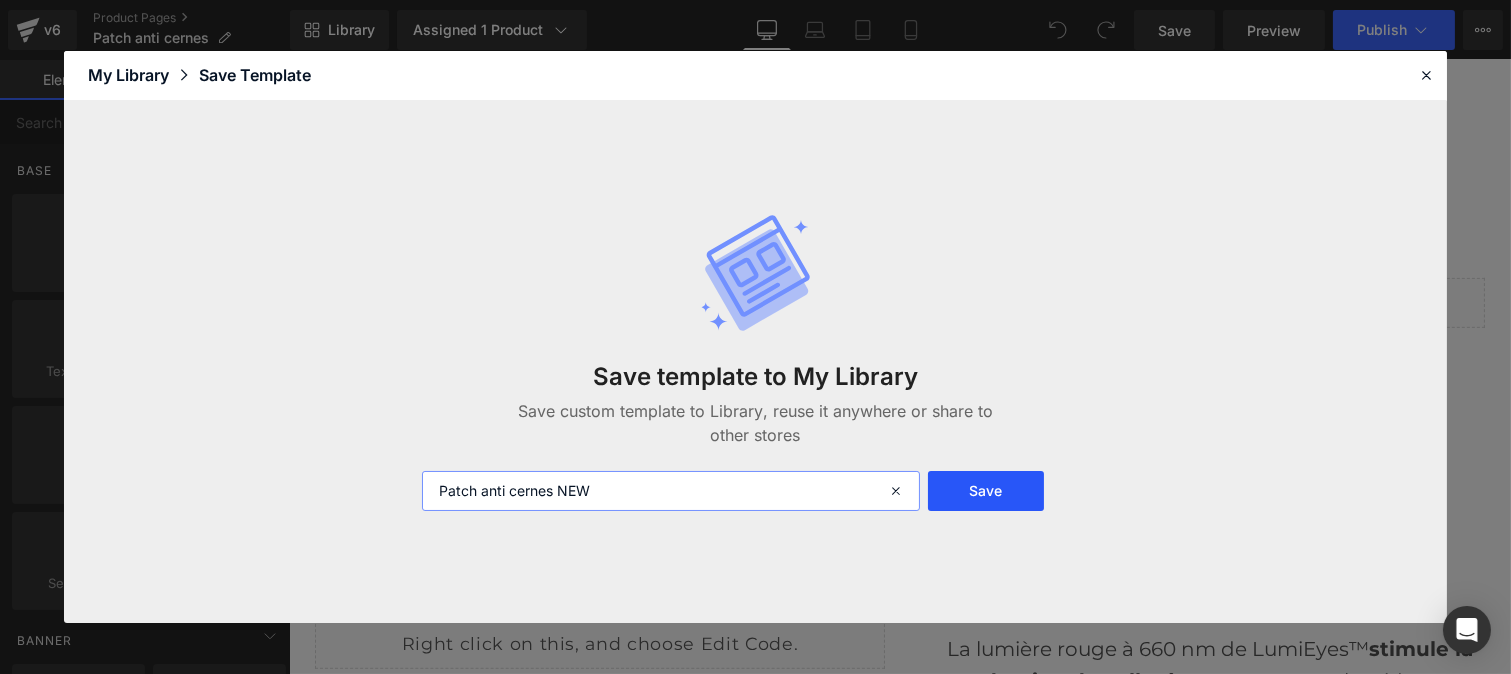 type on "Patch anti cernes NEW" 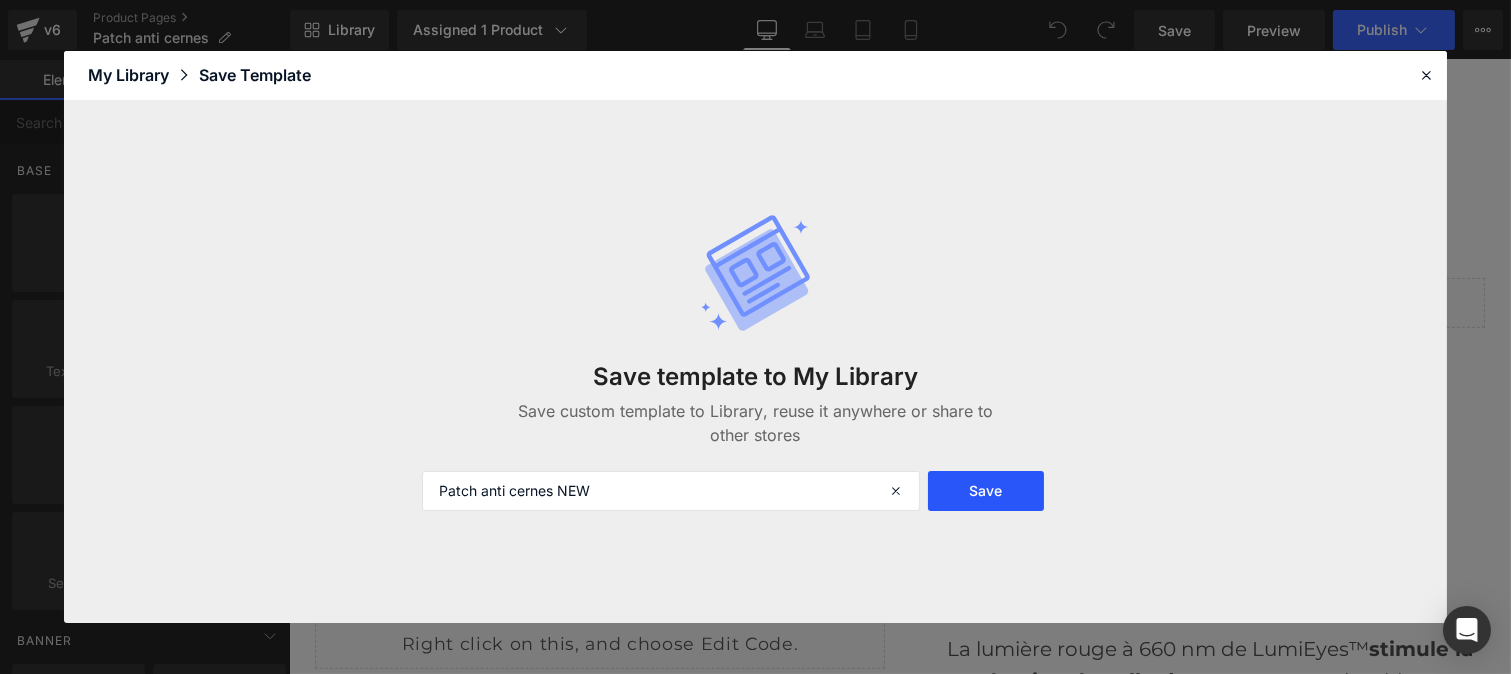 click on "Save" at bounding box center [985, 491] 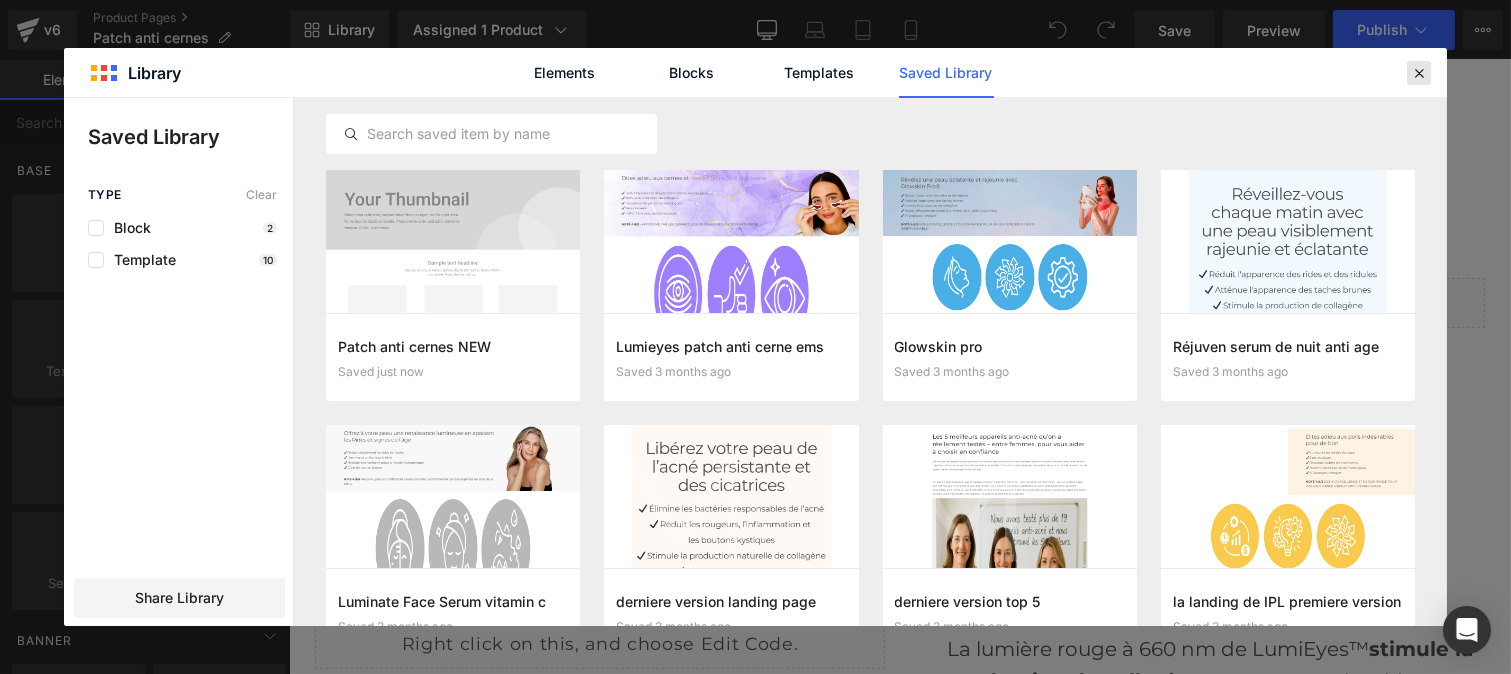 click 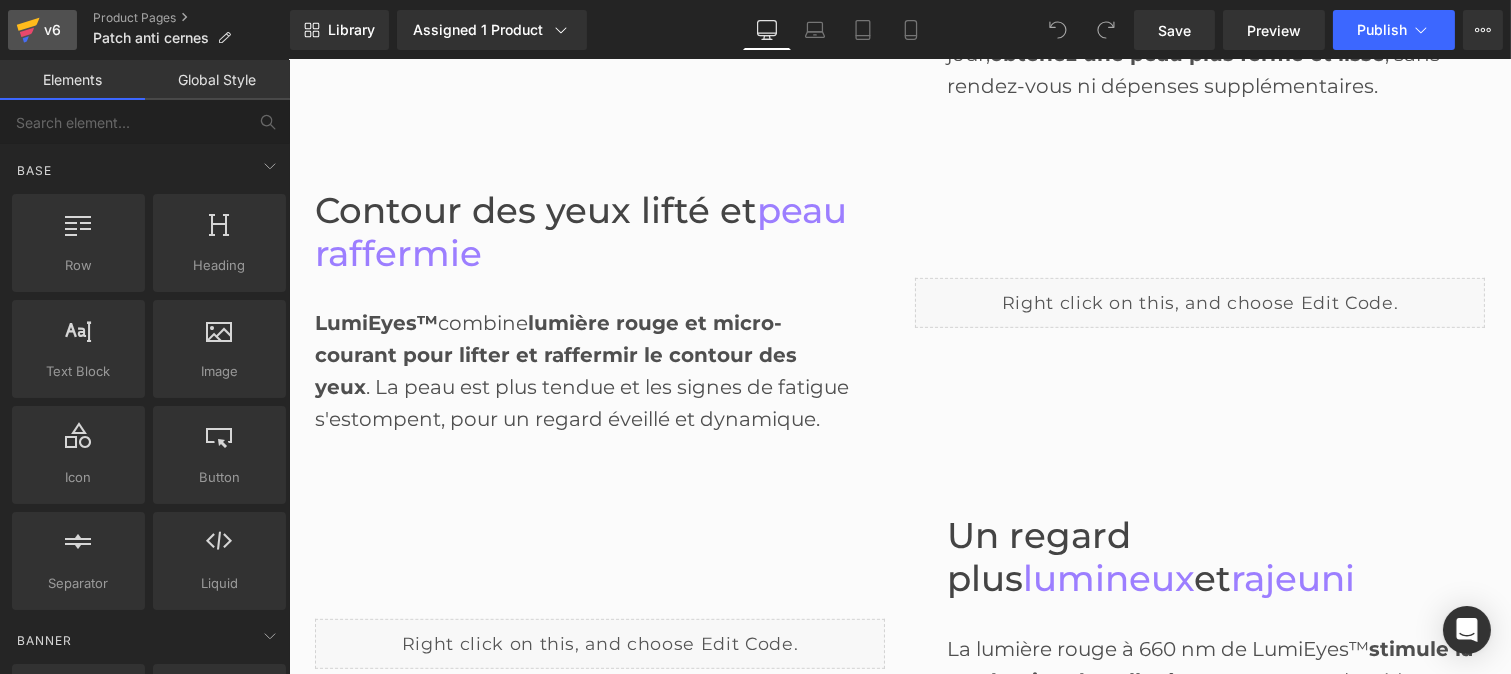 click on "v6" at bounding box center (52, 30) 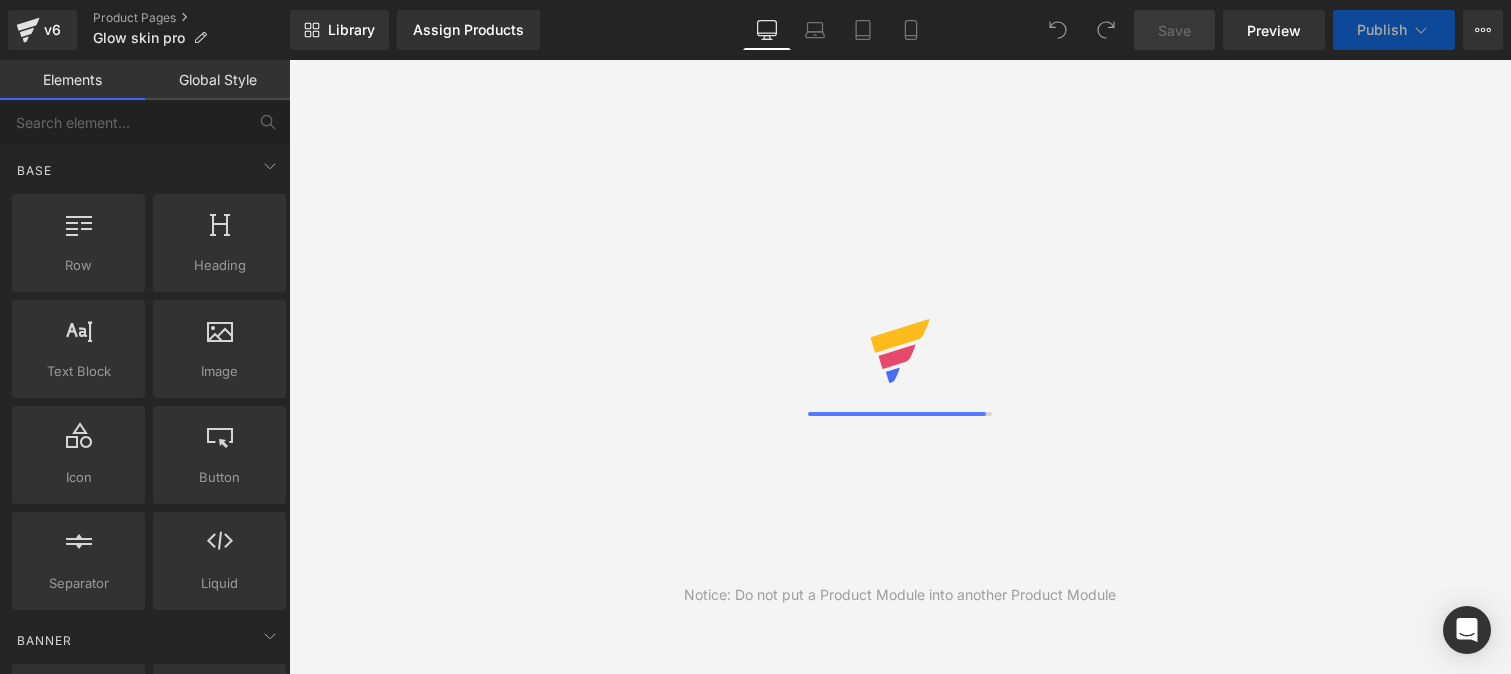 scroll, scrollTop: 0, scrollLeft: 0, axis: both 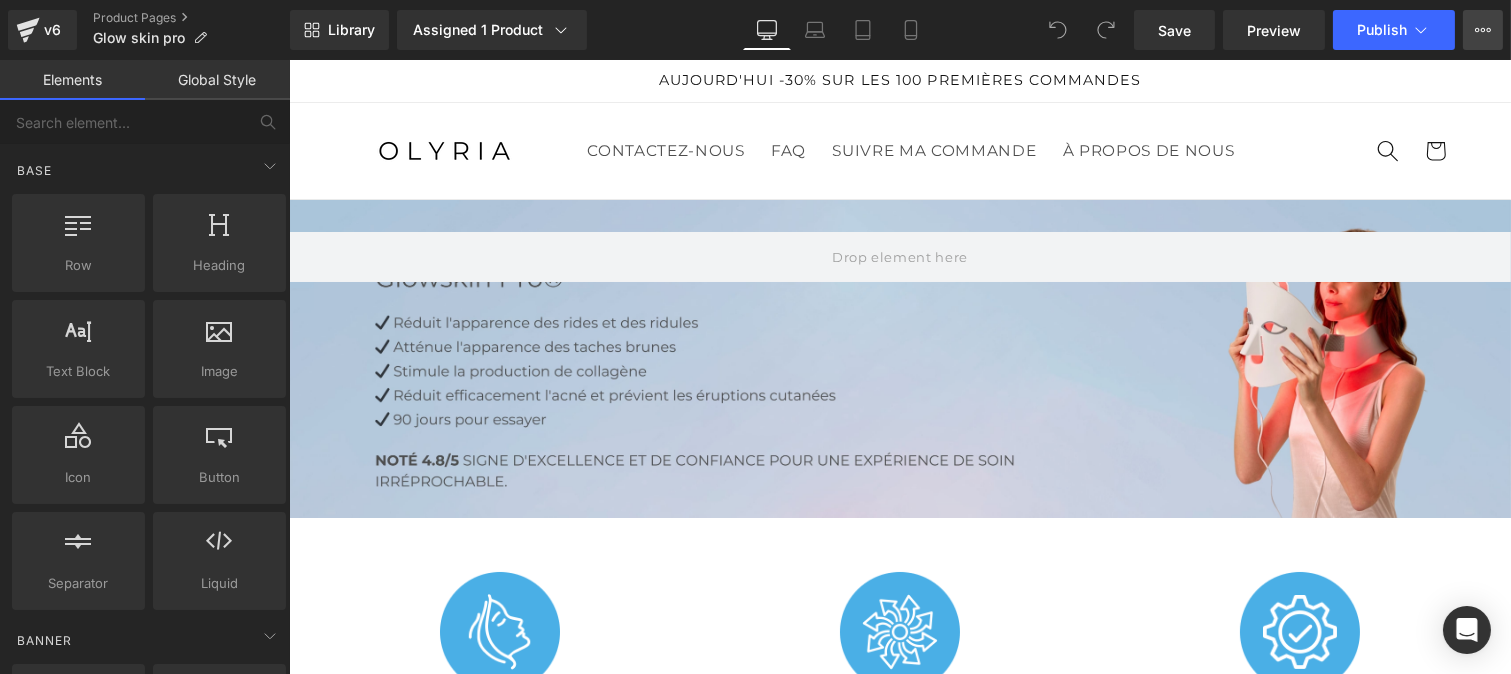 click 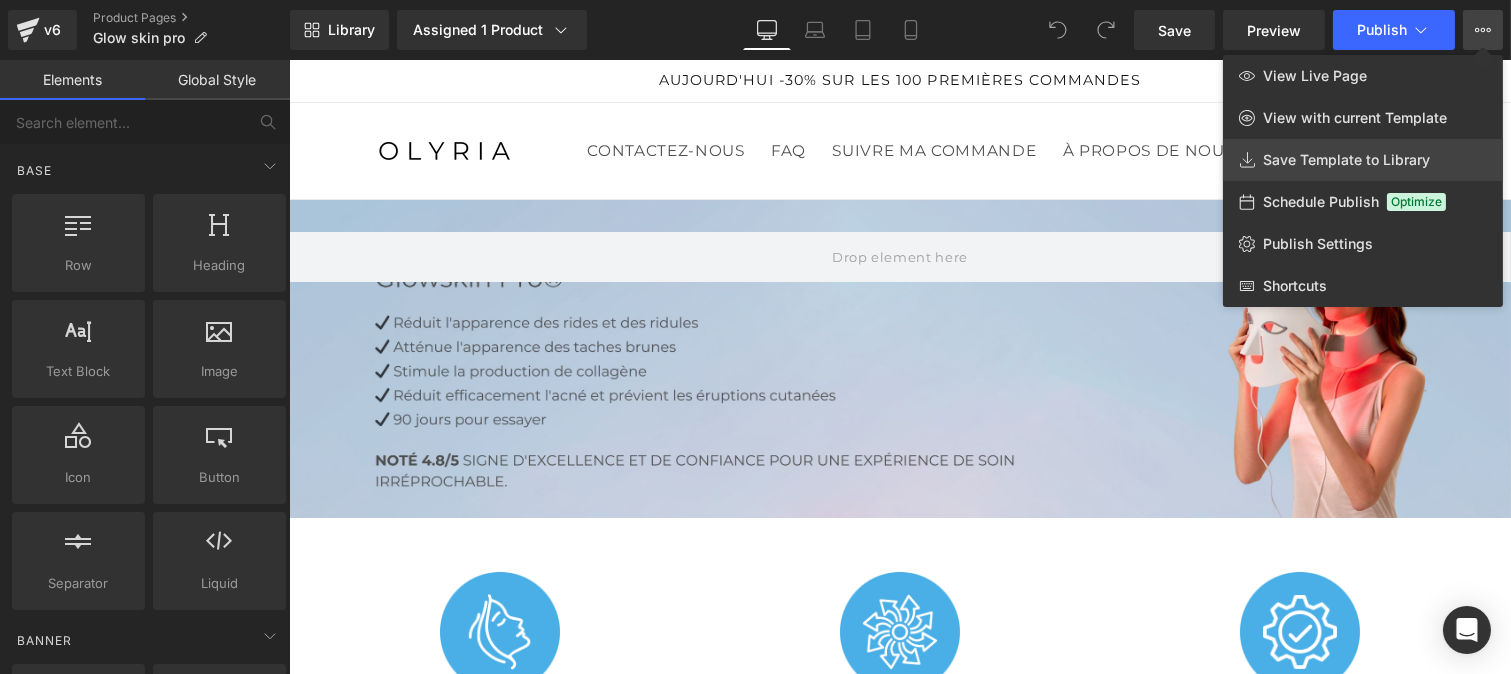 click on "Save Template to Library" at bounding box center (1363, 160) 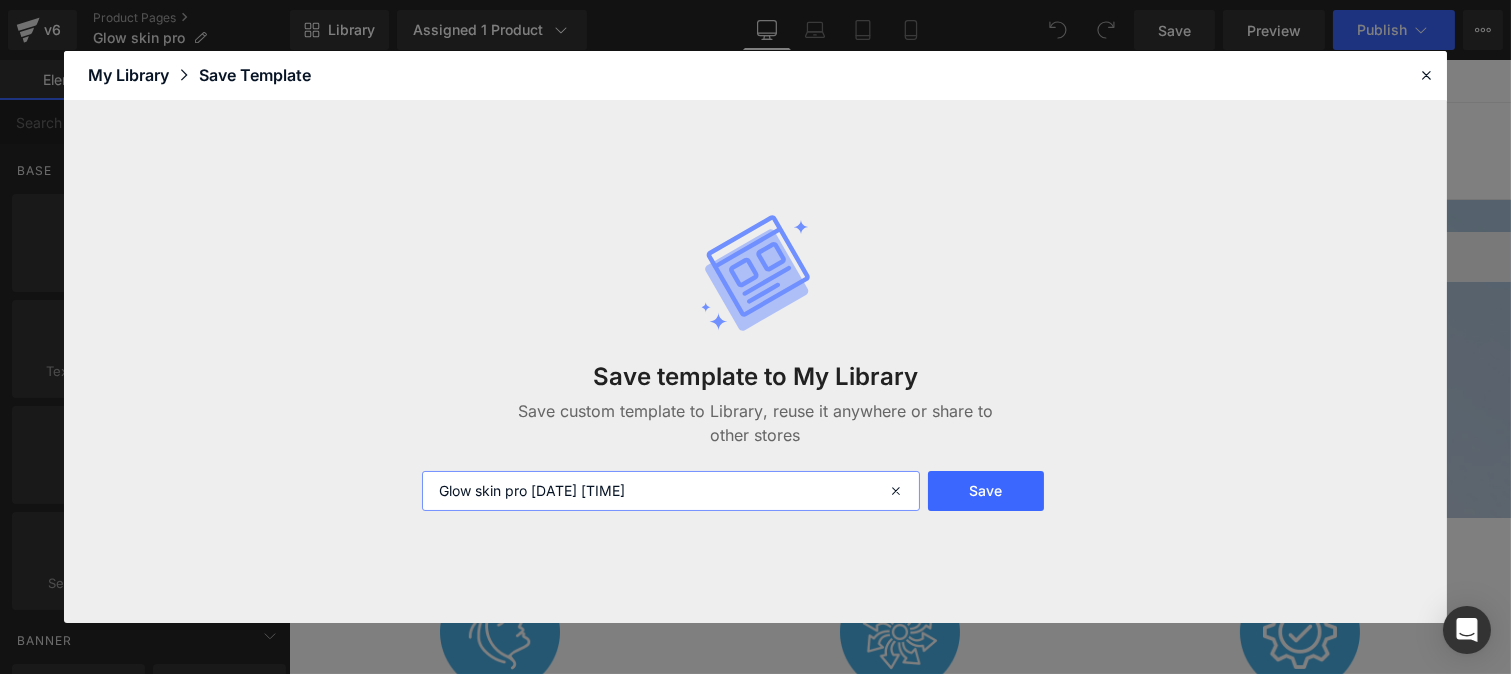 drag, startPoint x: 728, startPoint y: 491, endPoint x: 532, endPoint y: 495, distance: 196.04082 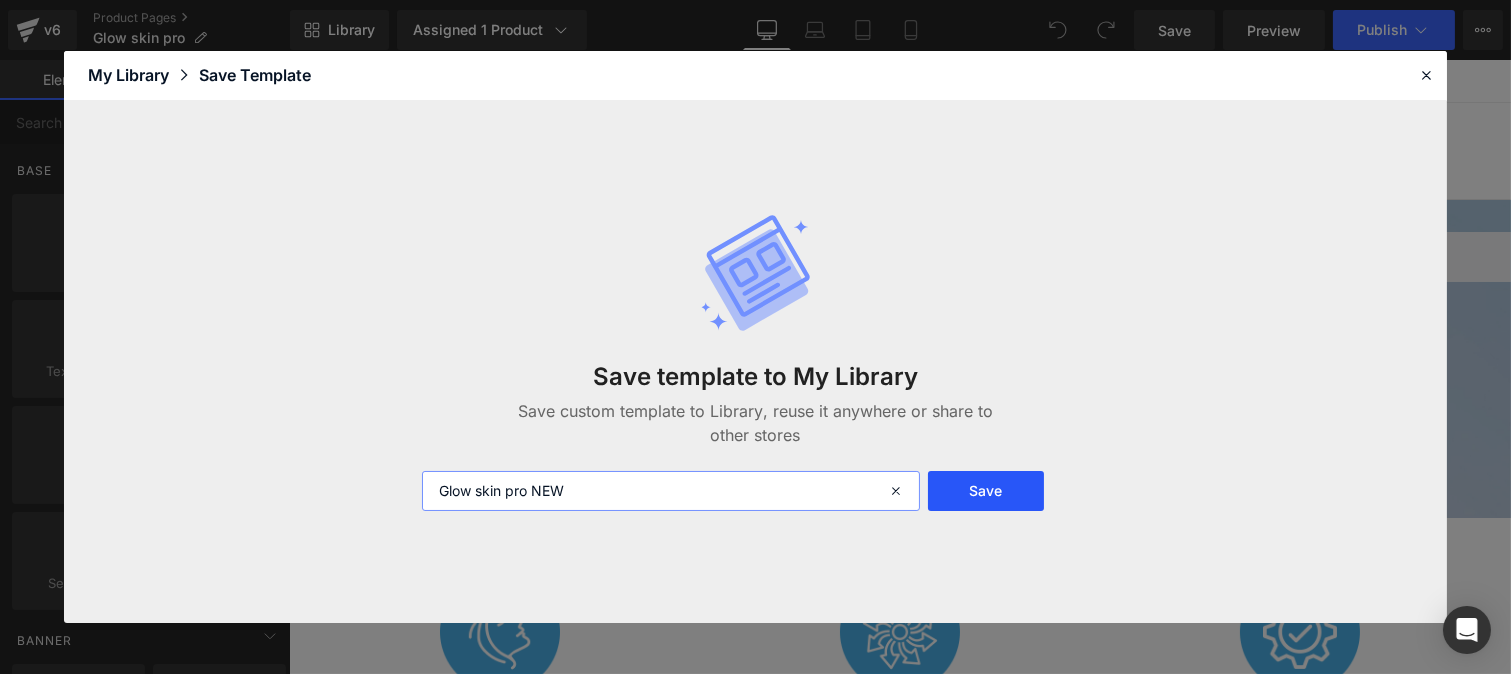 type on "Glow skin pro NEW" 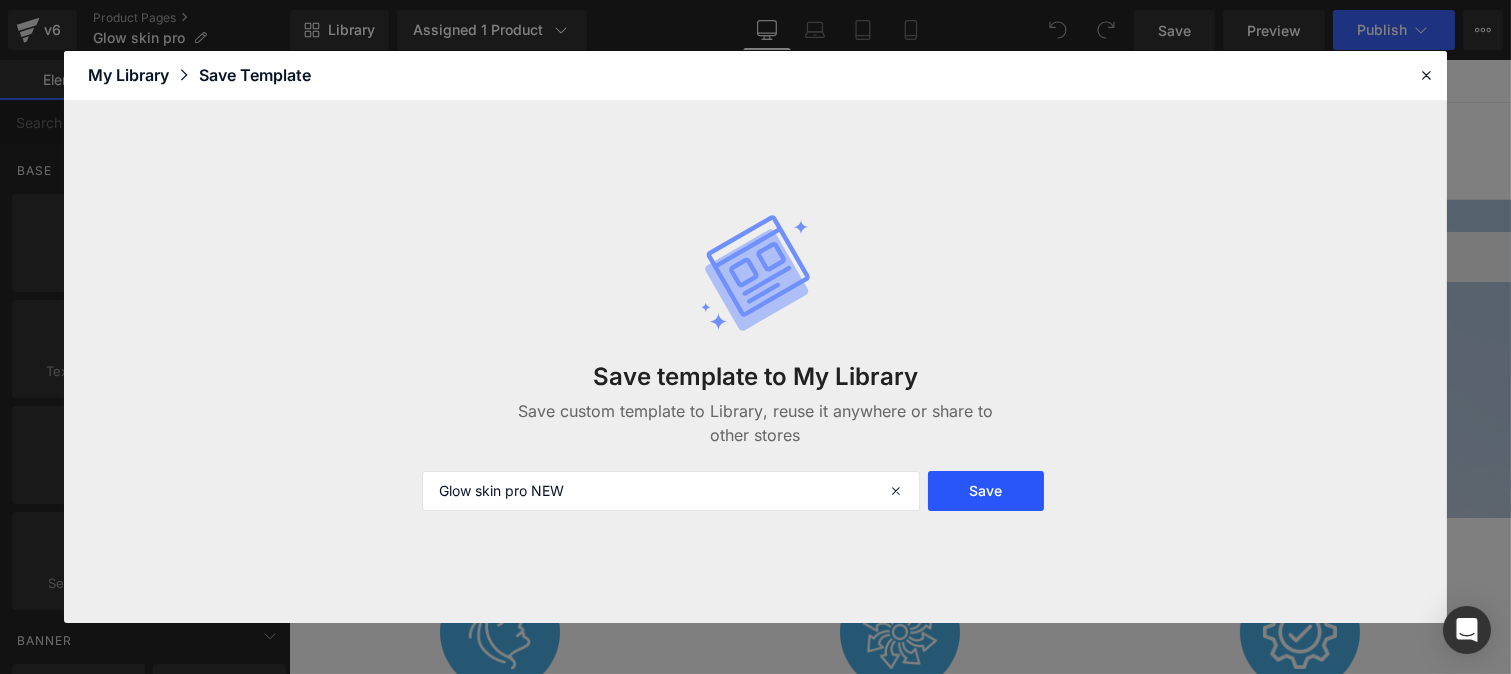 click on "Save" at bounding box center (985, 491) 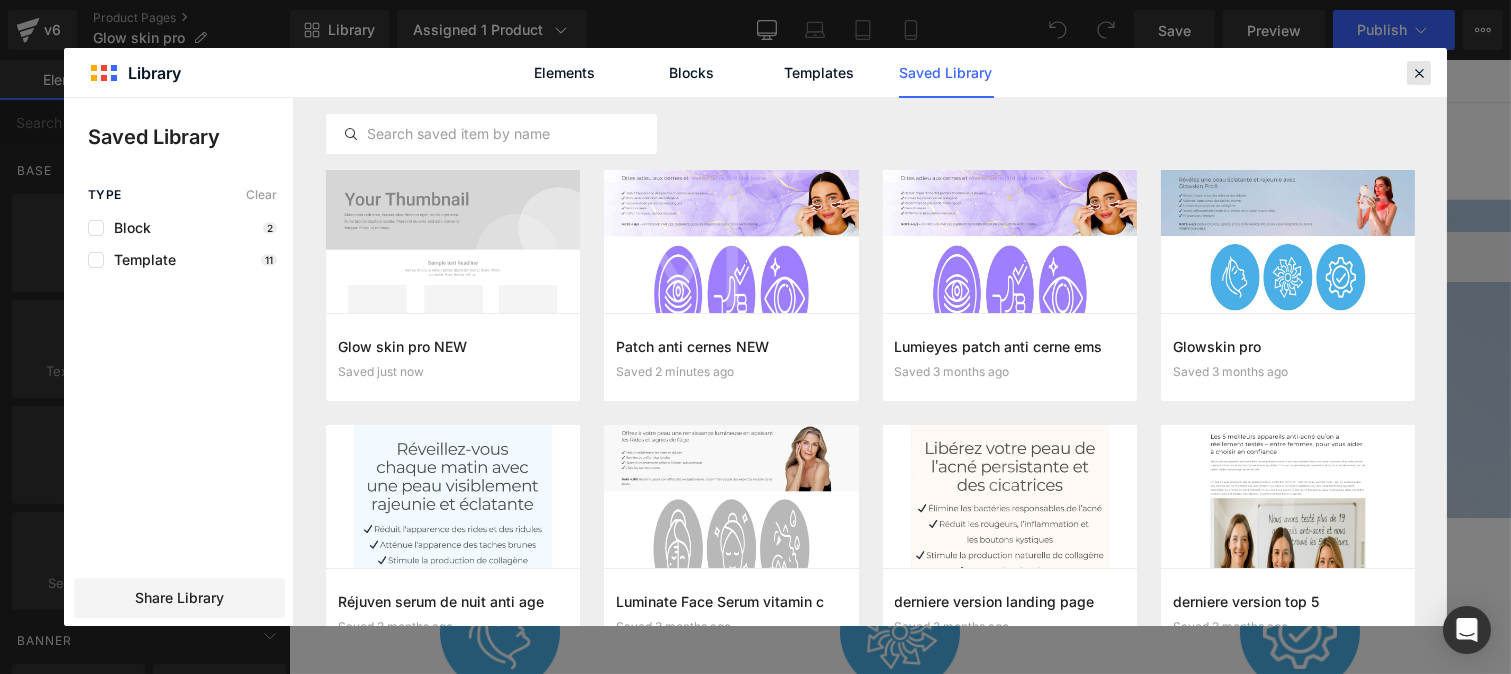 click at bounding box center (1419, 73) 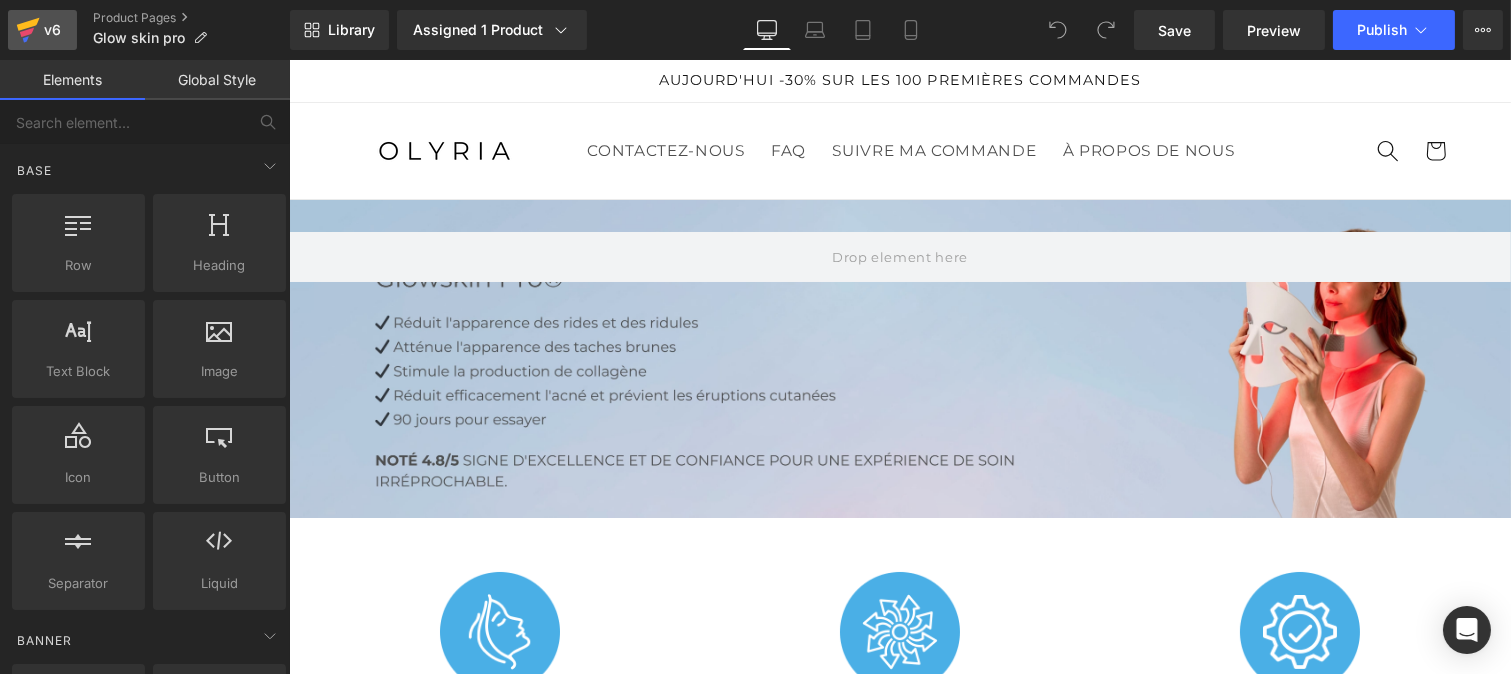 click on "v6" at bounding box center [42, 30] 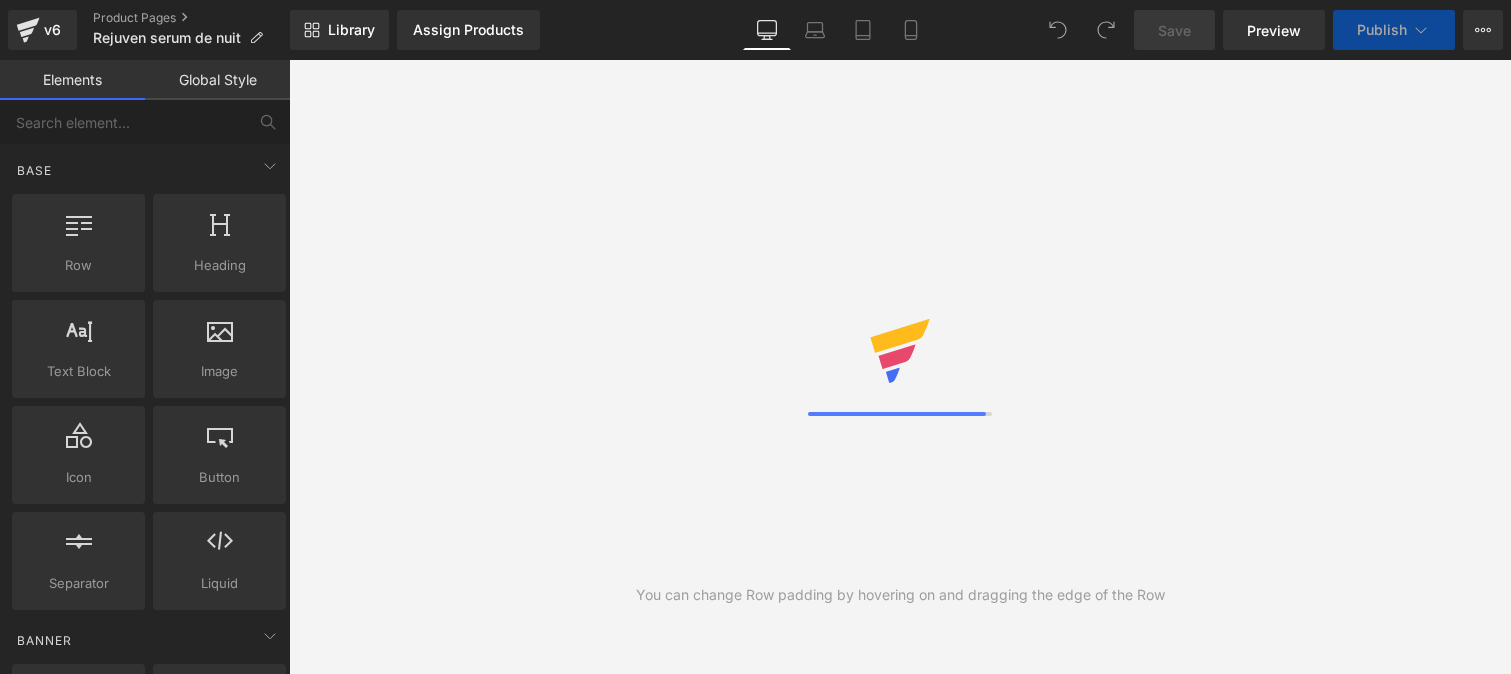 scroll, scrollTop: 0, scrollLeft: 0, axis: both 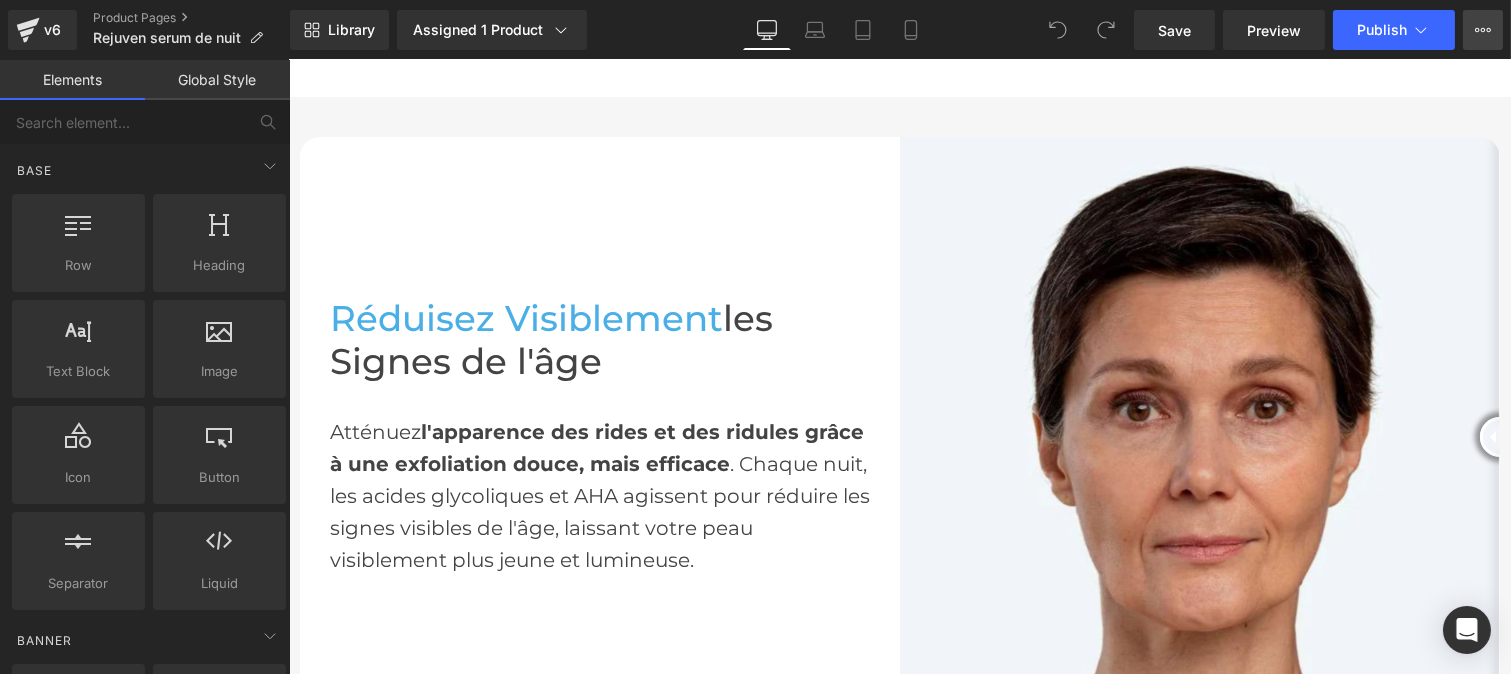 click 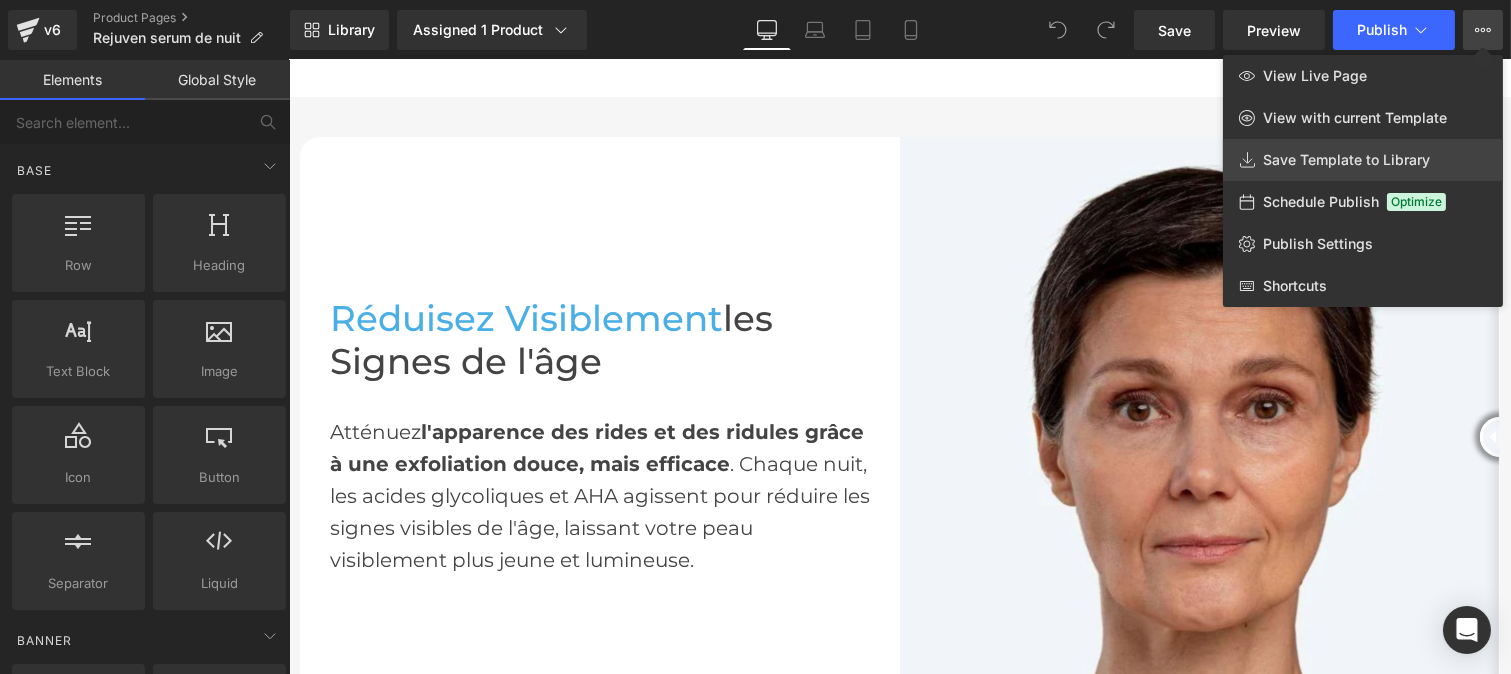 click on "Save Template to Library" at bounding box center (1346, 160) 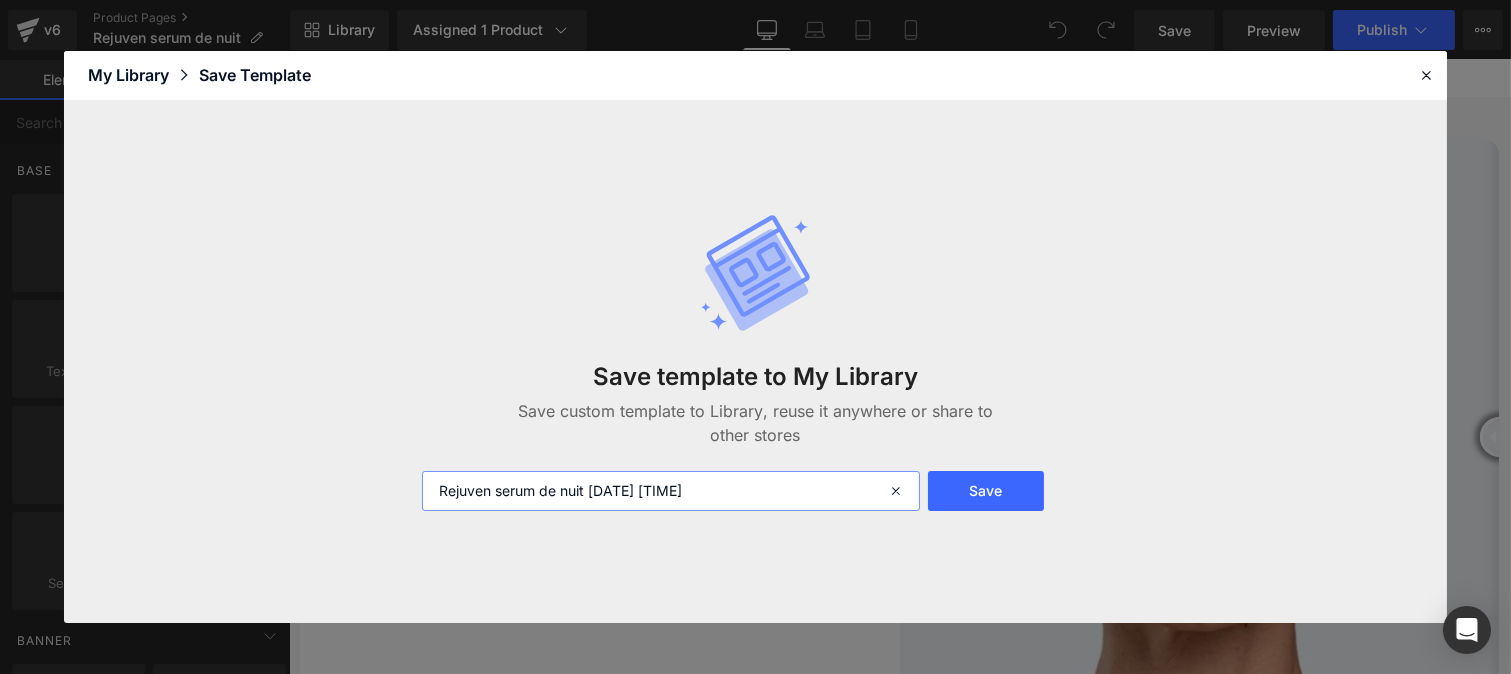 drag, startPoint x: 767, startPoint y: 485, endPoint x: 588, endPoint y: 487, distance: 179.01117 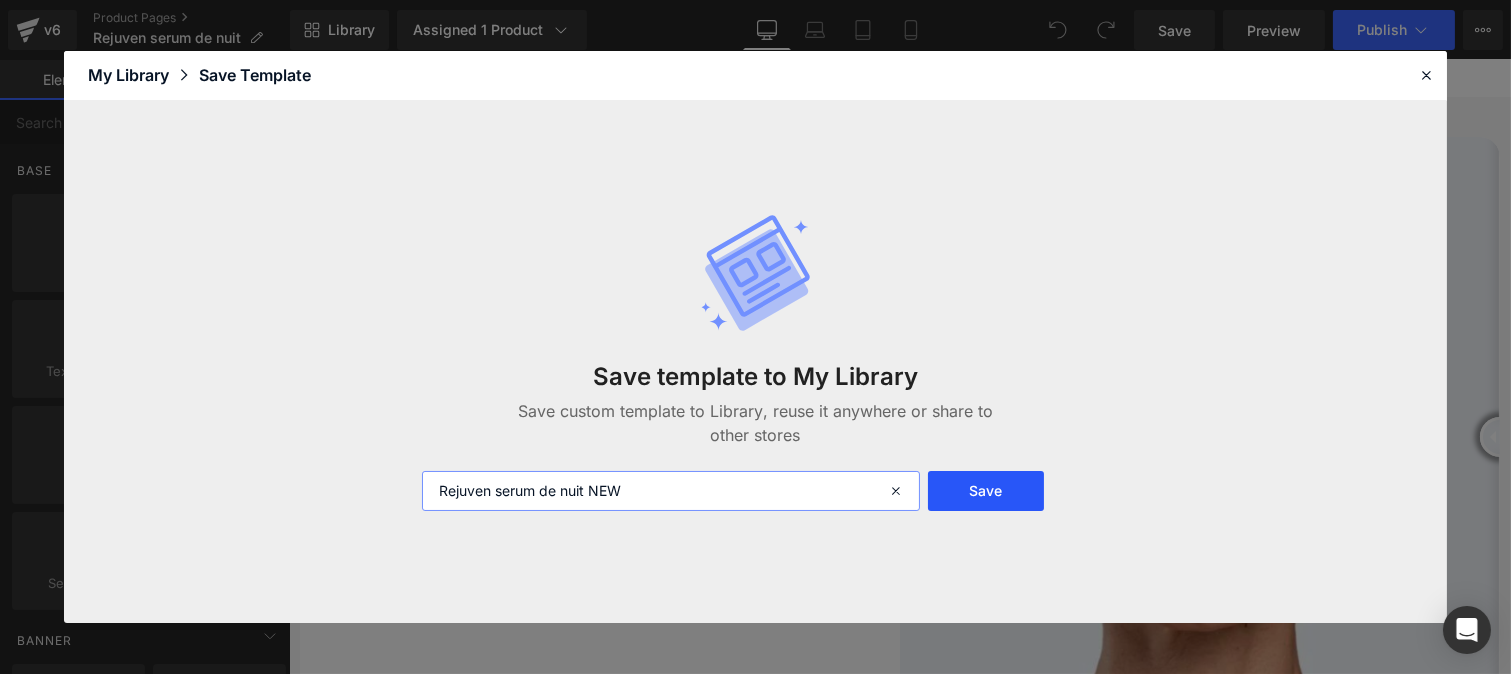 type on "Rejuven serum de nuit NEW" 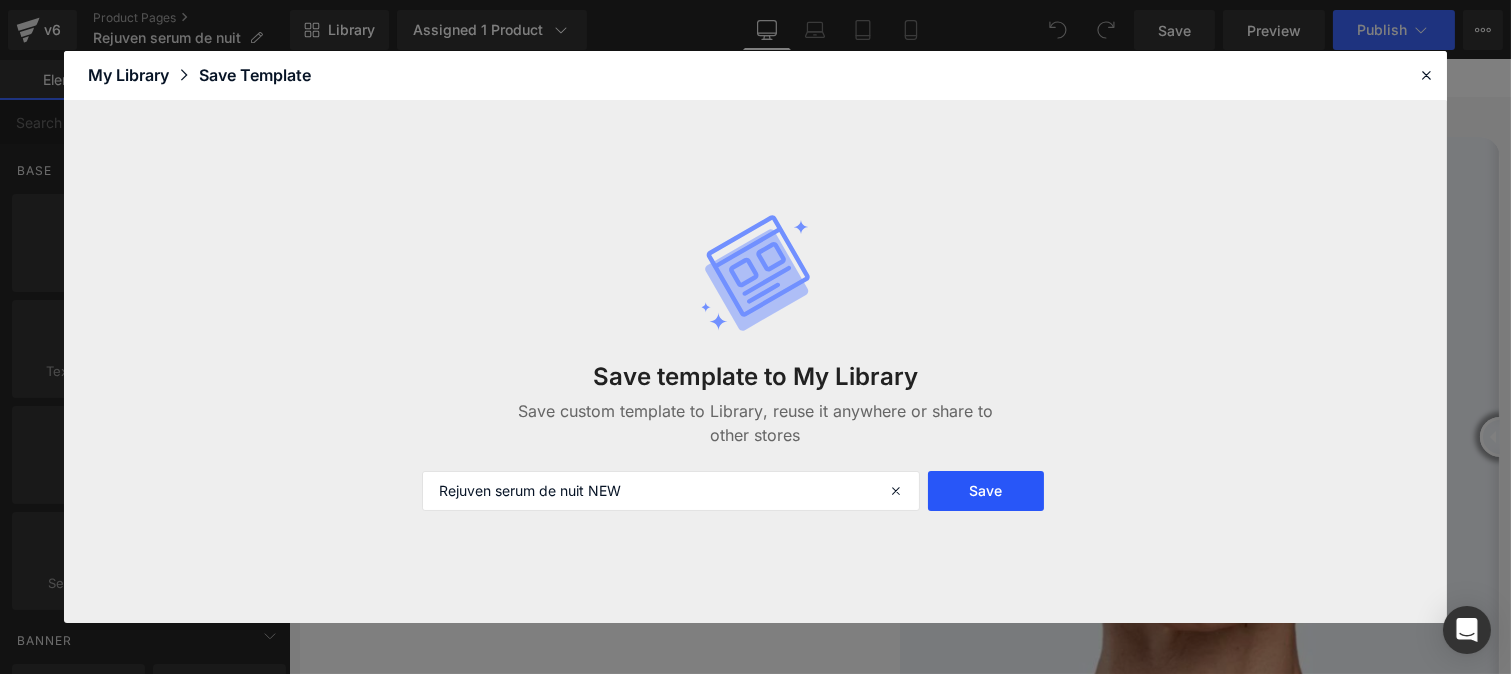 click on "Save" at bounding box center (985, 491) 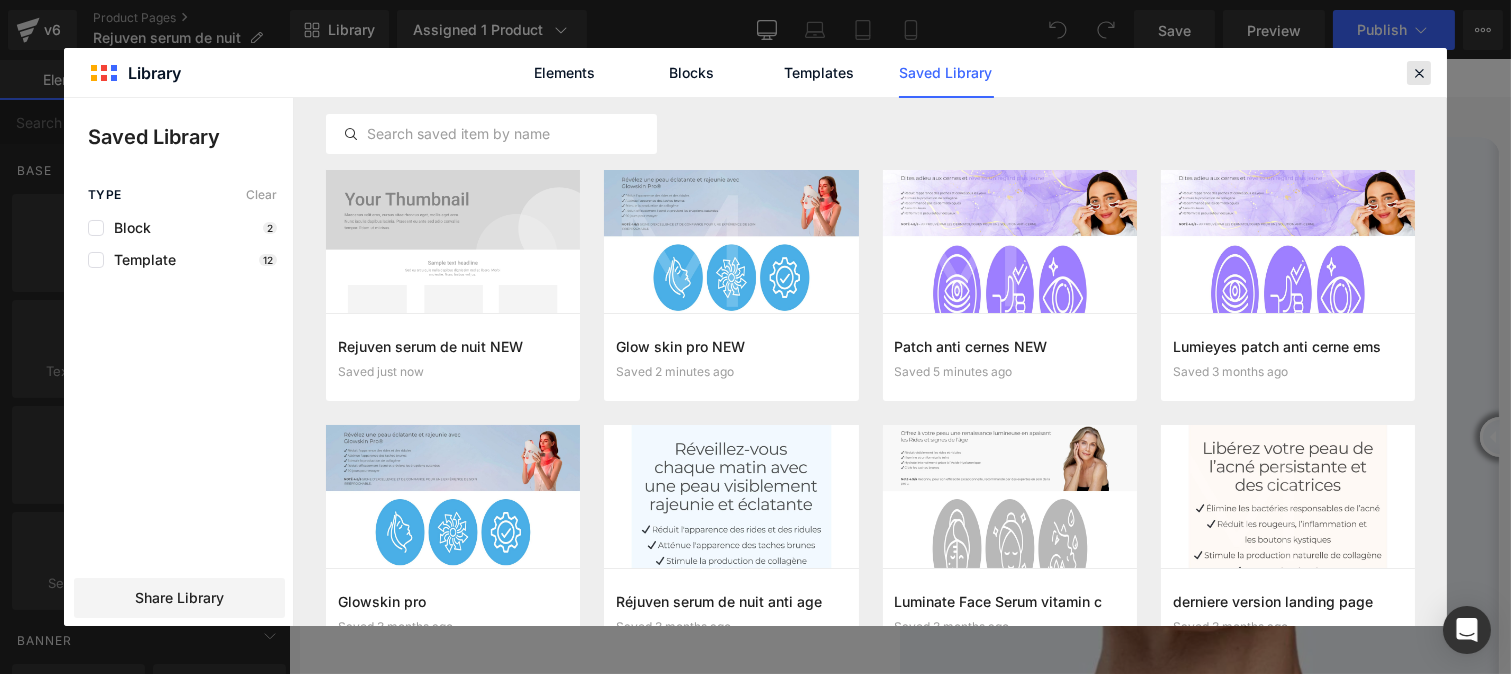 click at bounding box center [1419, 73] 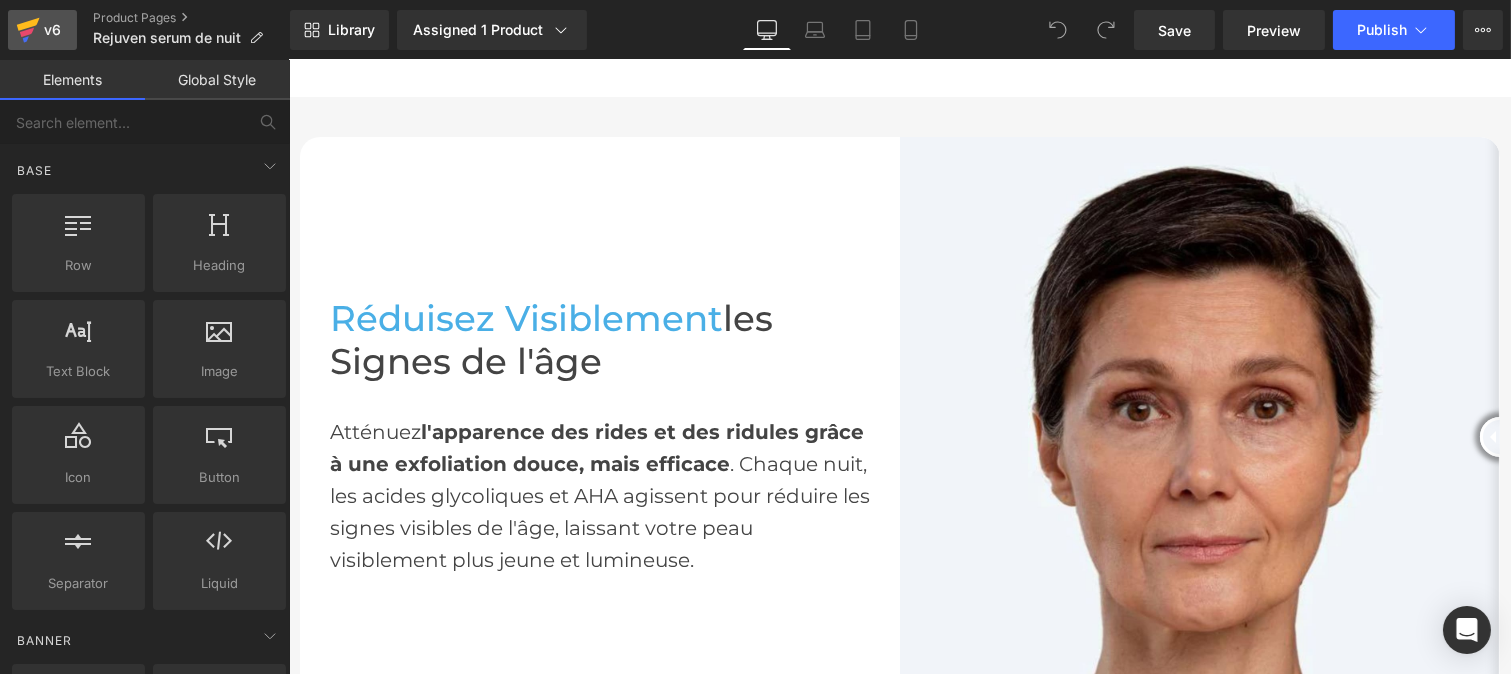 click on "v6" at bounding box center (52, 30) 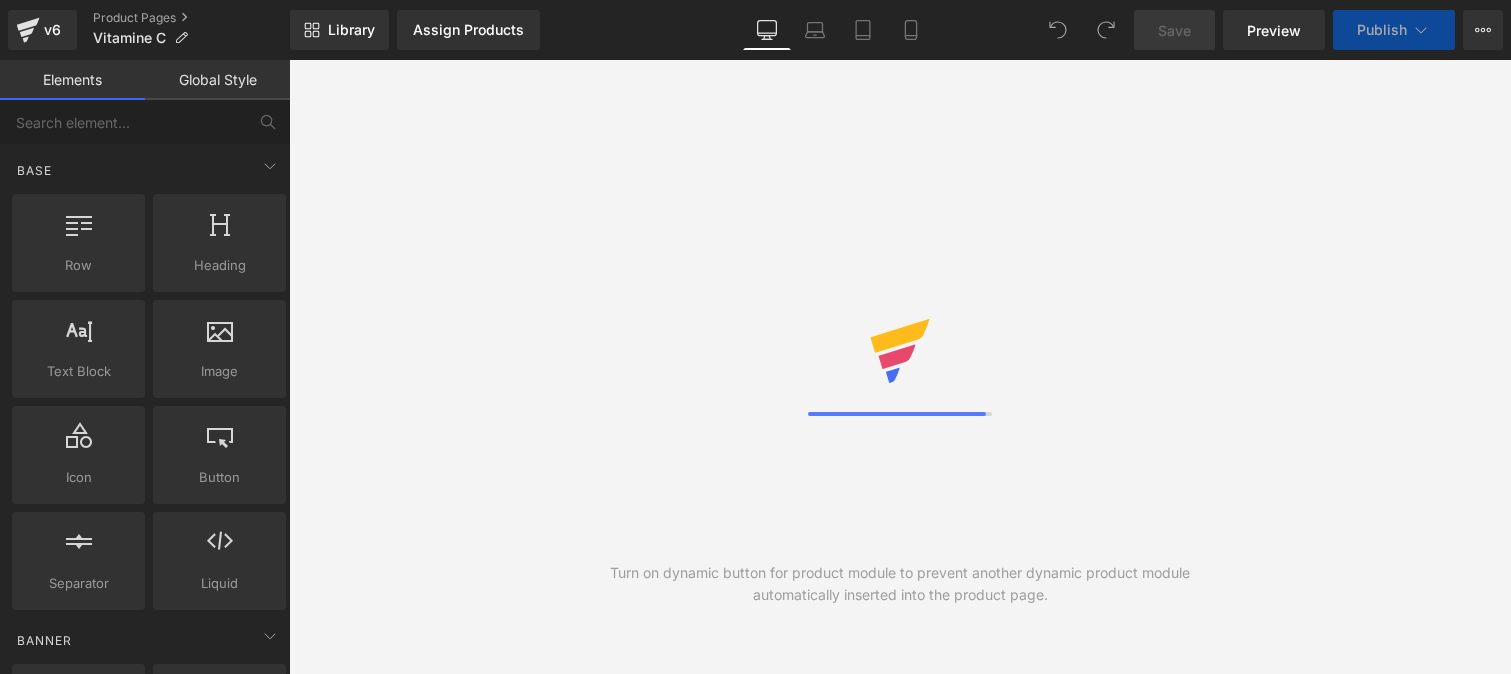 scroll, scrollTop: 0, scrollLeft: 0, axis: both 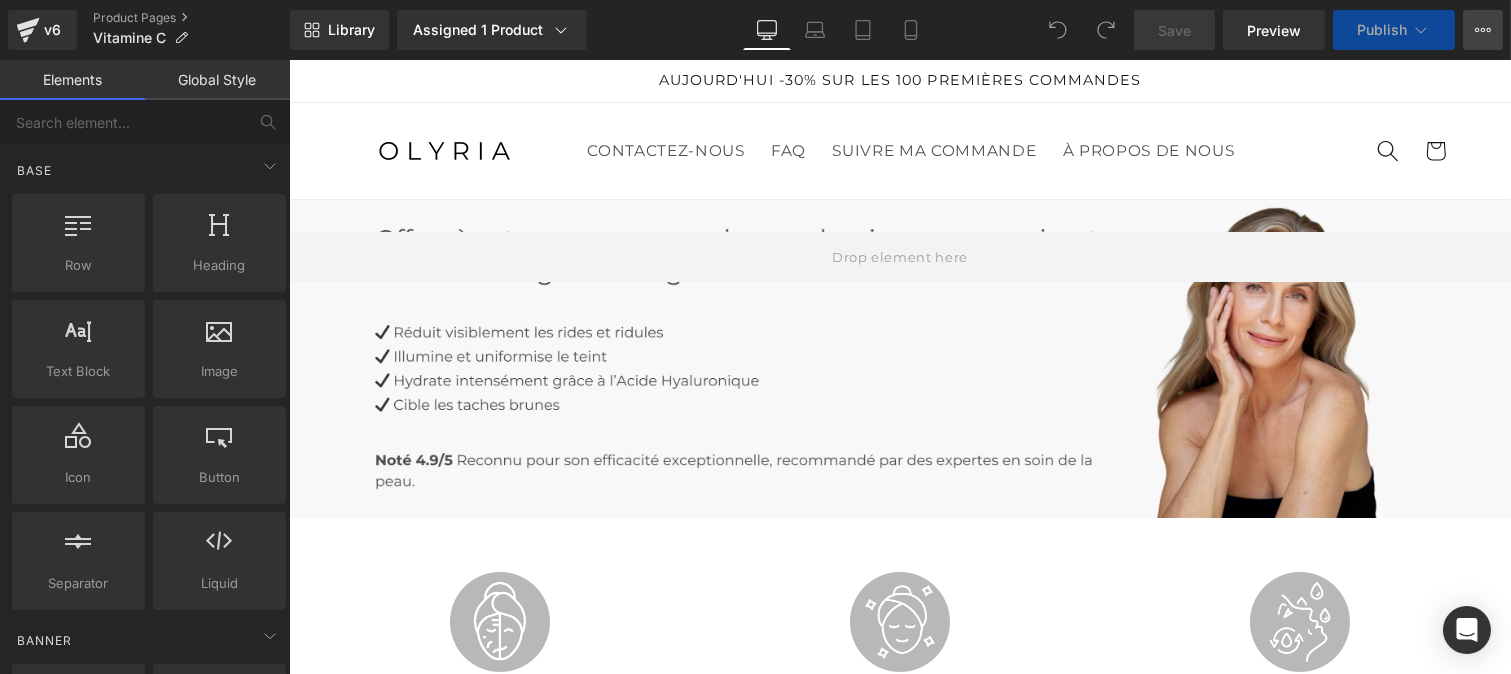 click 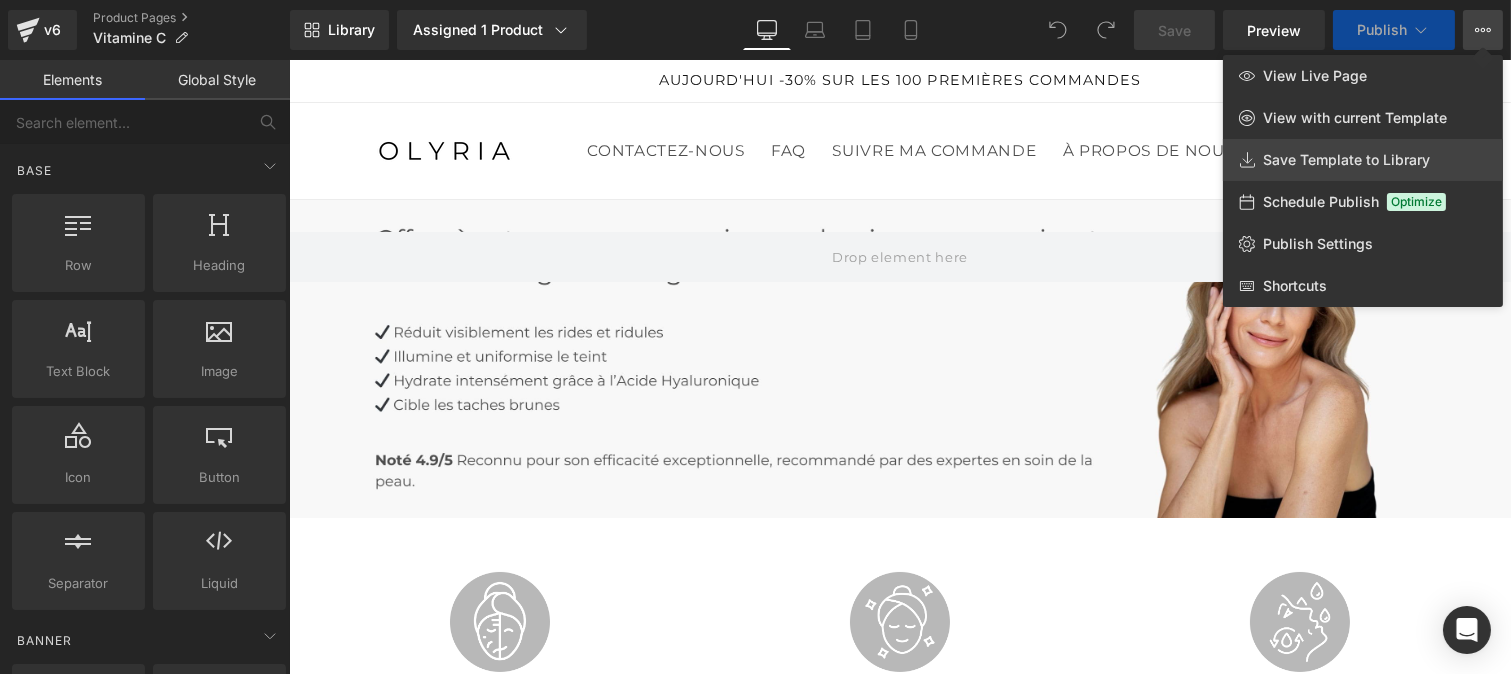 click on "Save Template to Library" at bounding box center [1346, 160] 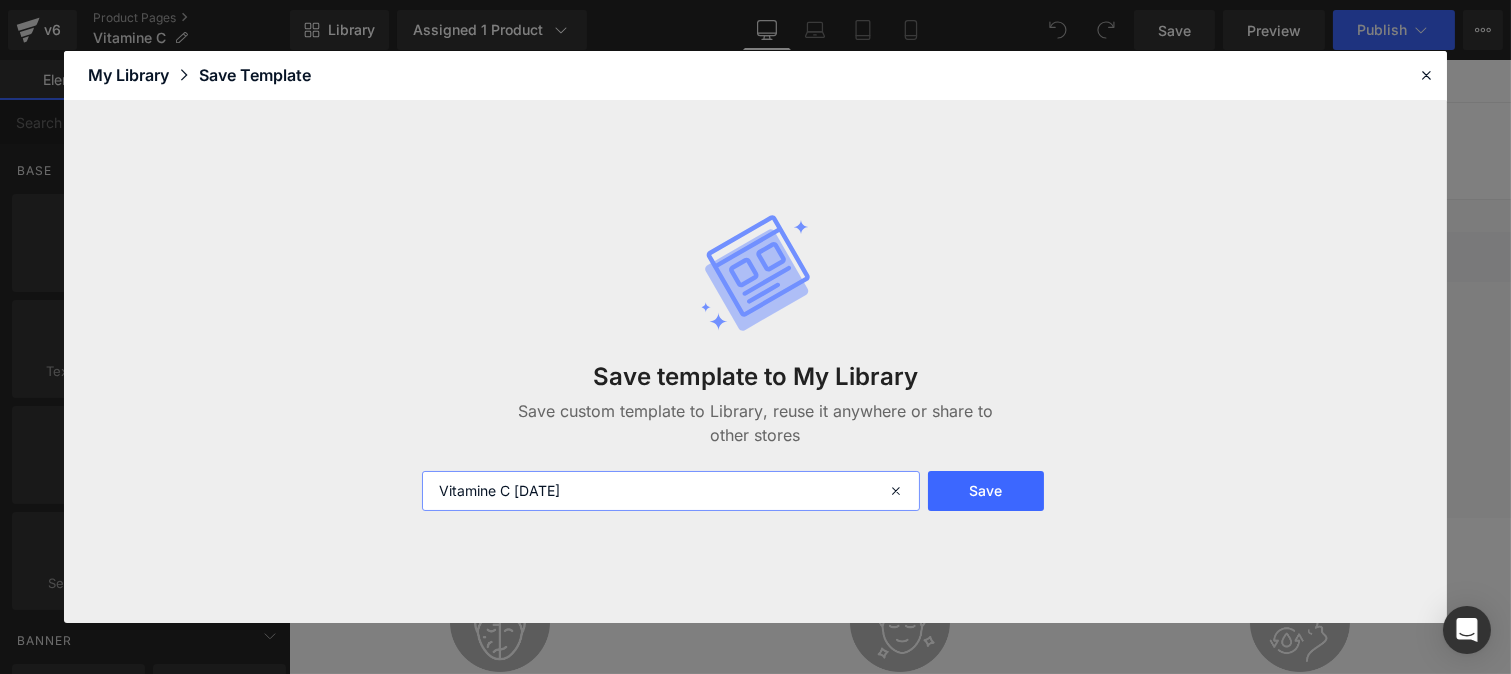 drag, startPoint x: 695, startPoint y: 498, endPoint x: 515, endPoint y: 487, distance: 180.3358 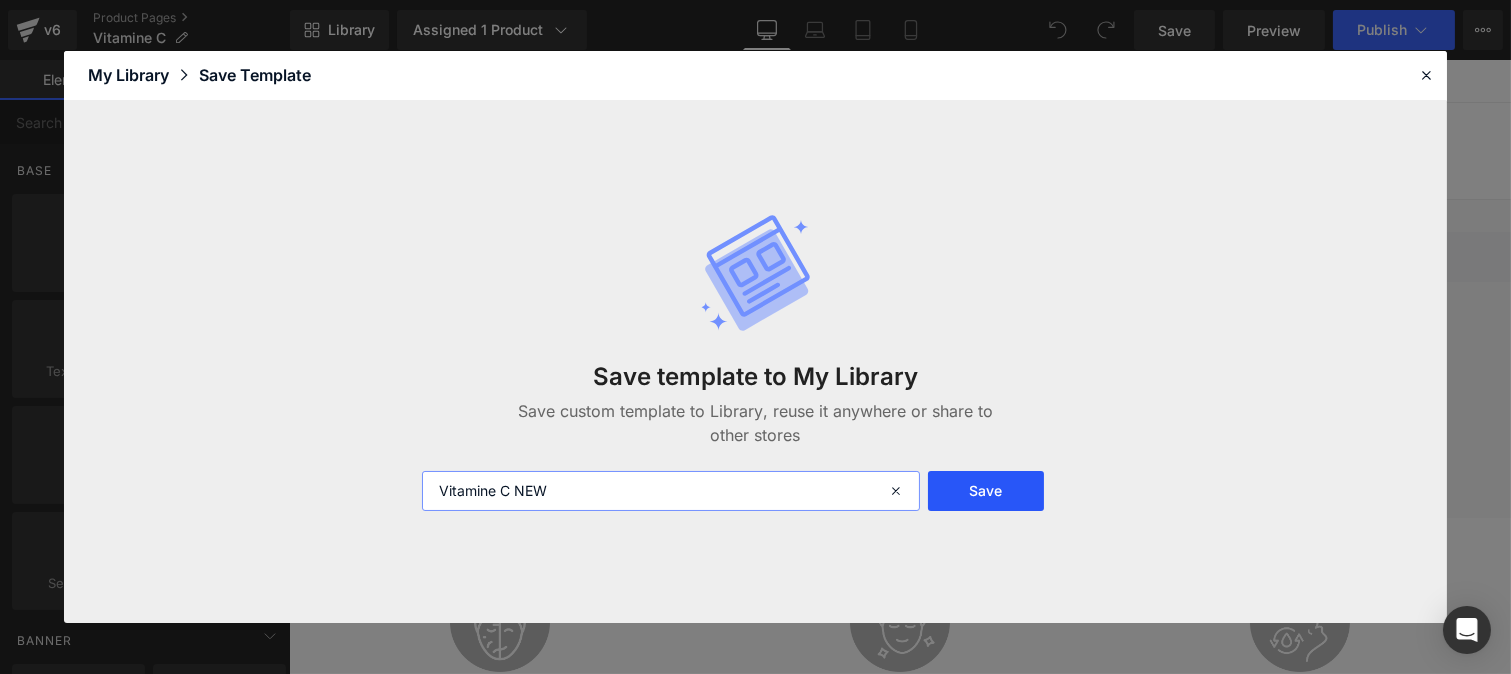 type on "Vitamine C NEW" 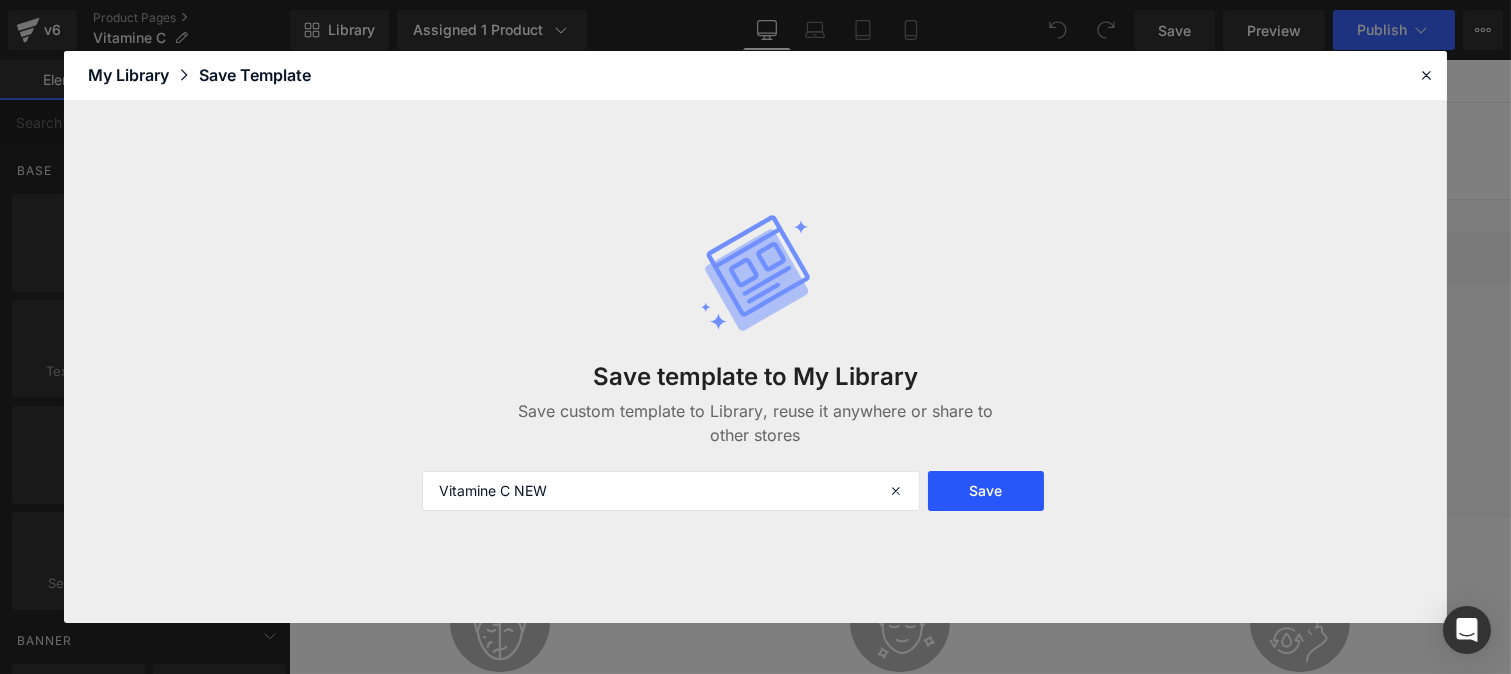 click on "Save" at bounding box center (985, 491) 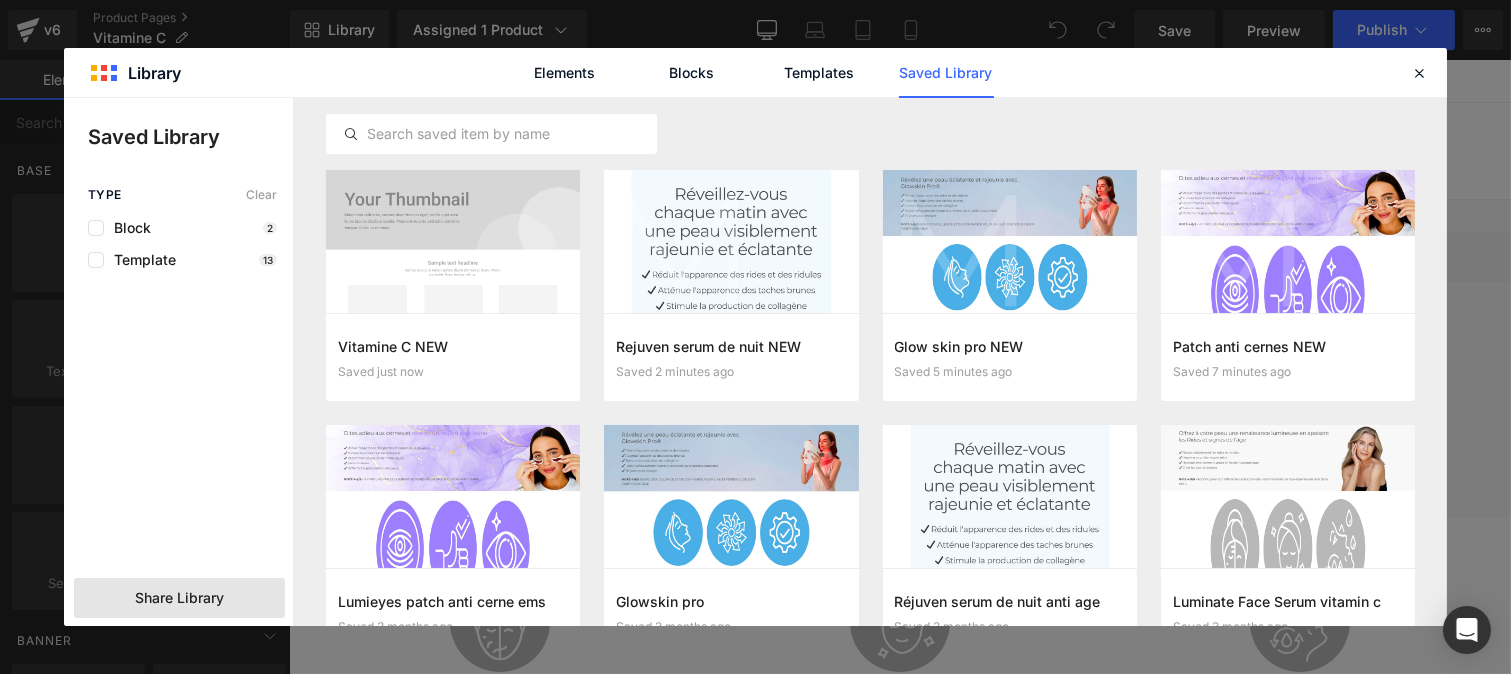 click on "Share Library" 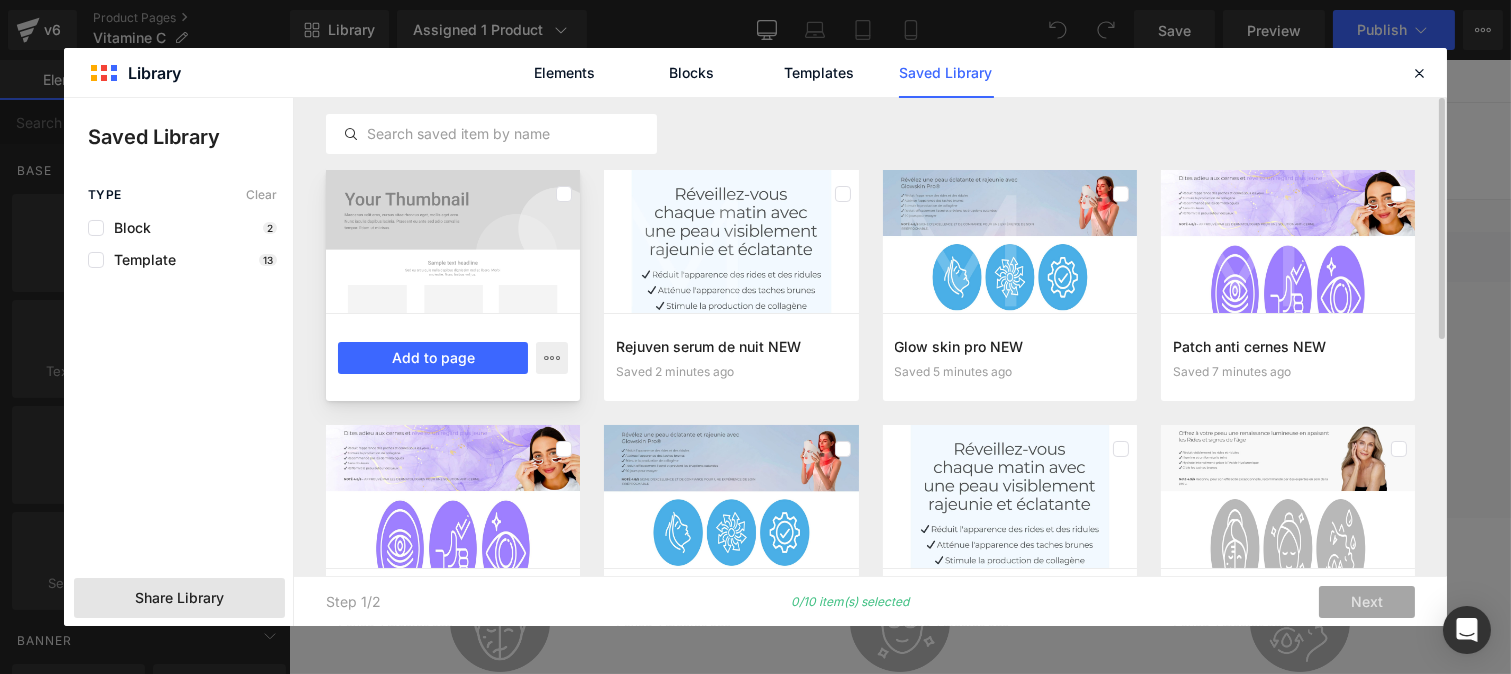click at bounding box center [453, 241] 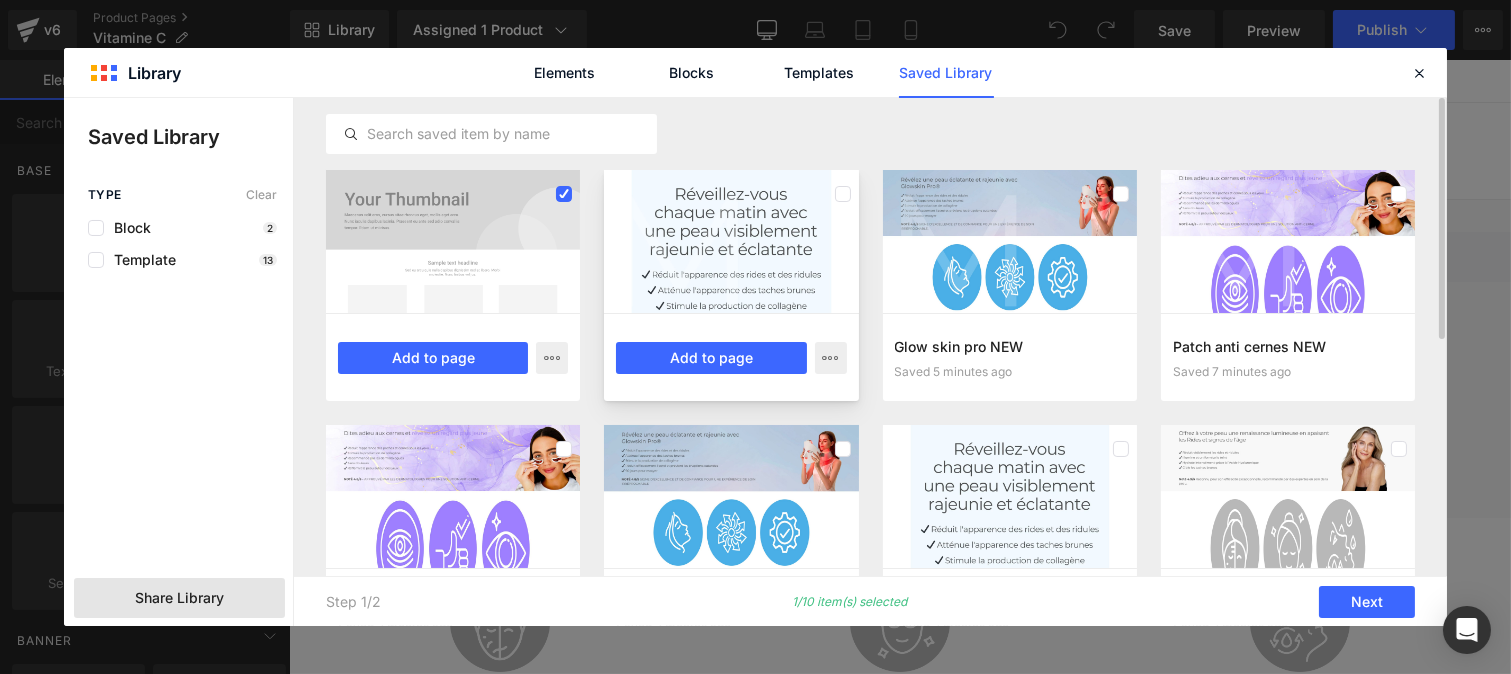 click at bounding box center [731, 241] 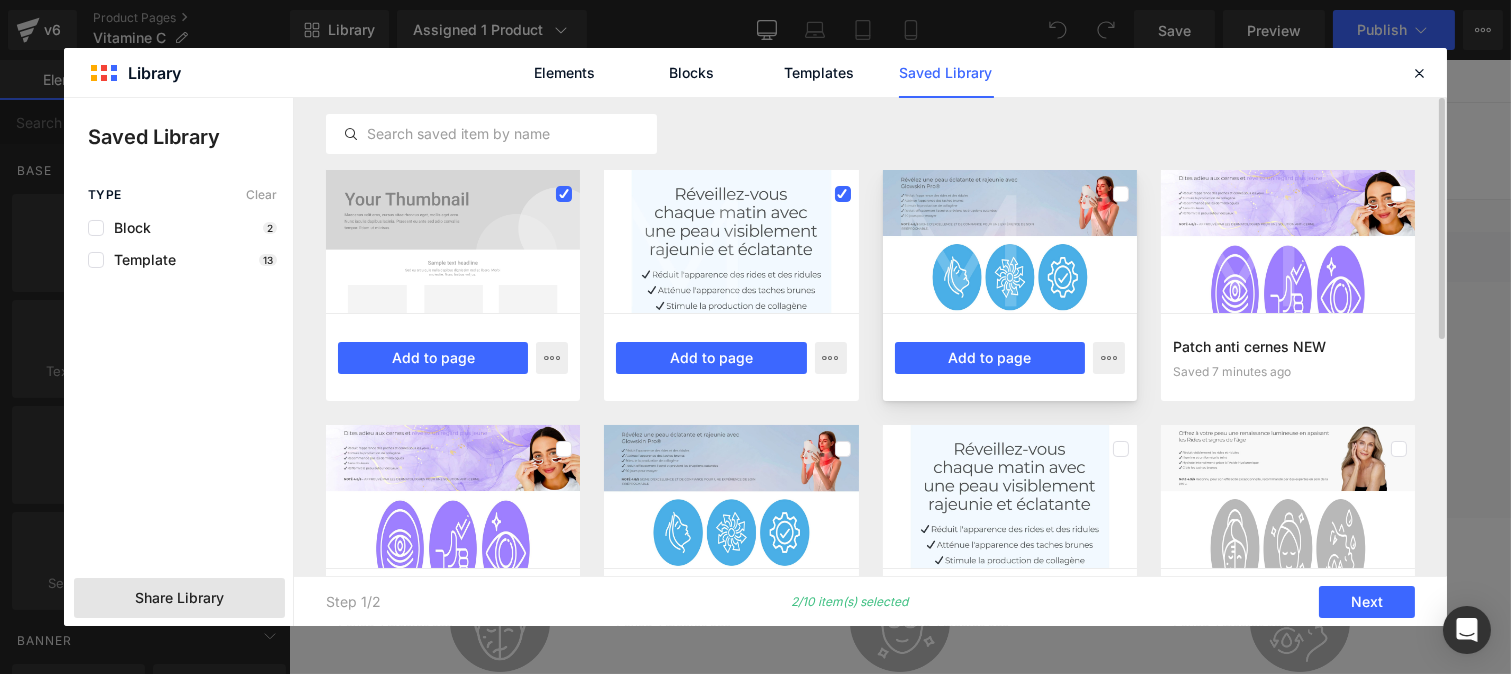 click at bounding box center (1010, 241) 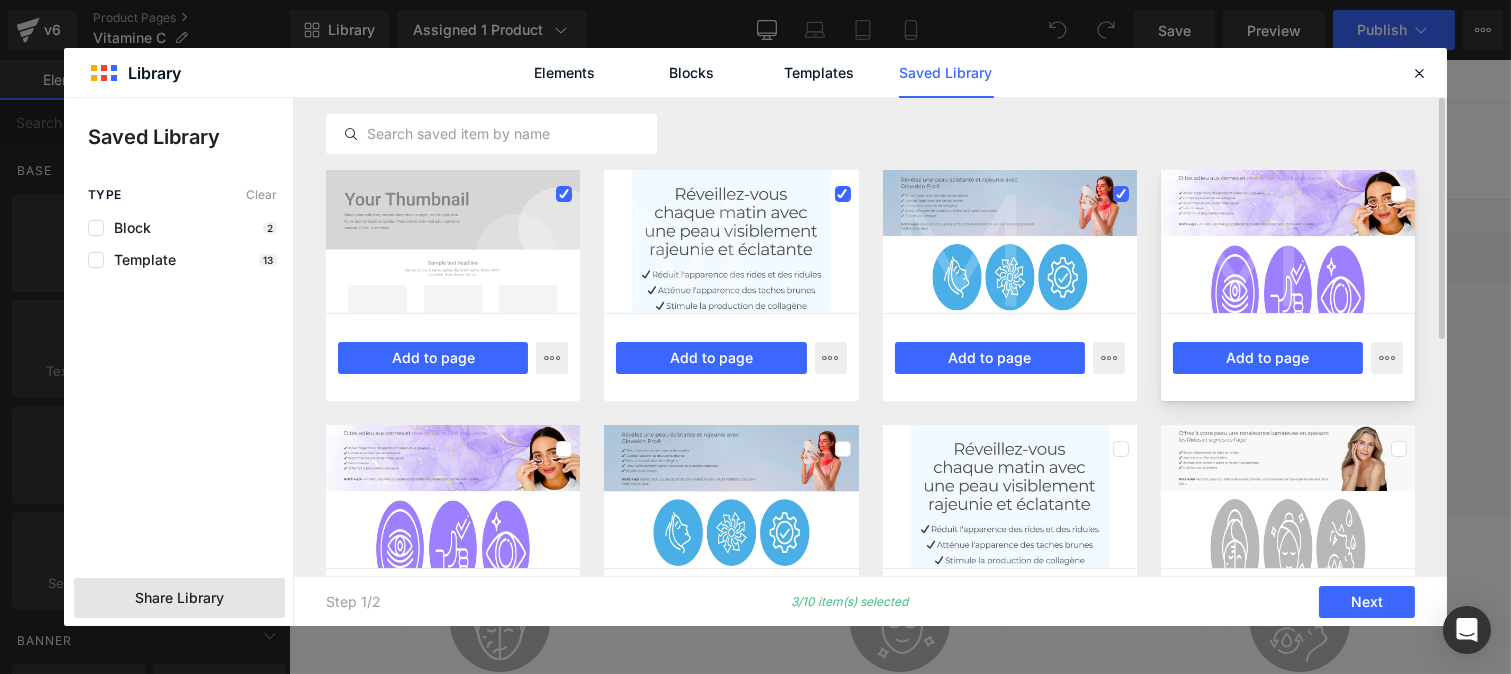 click at bounding box center [1288, 241] 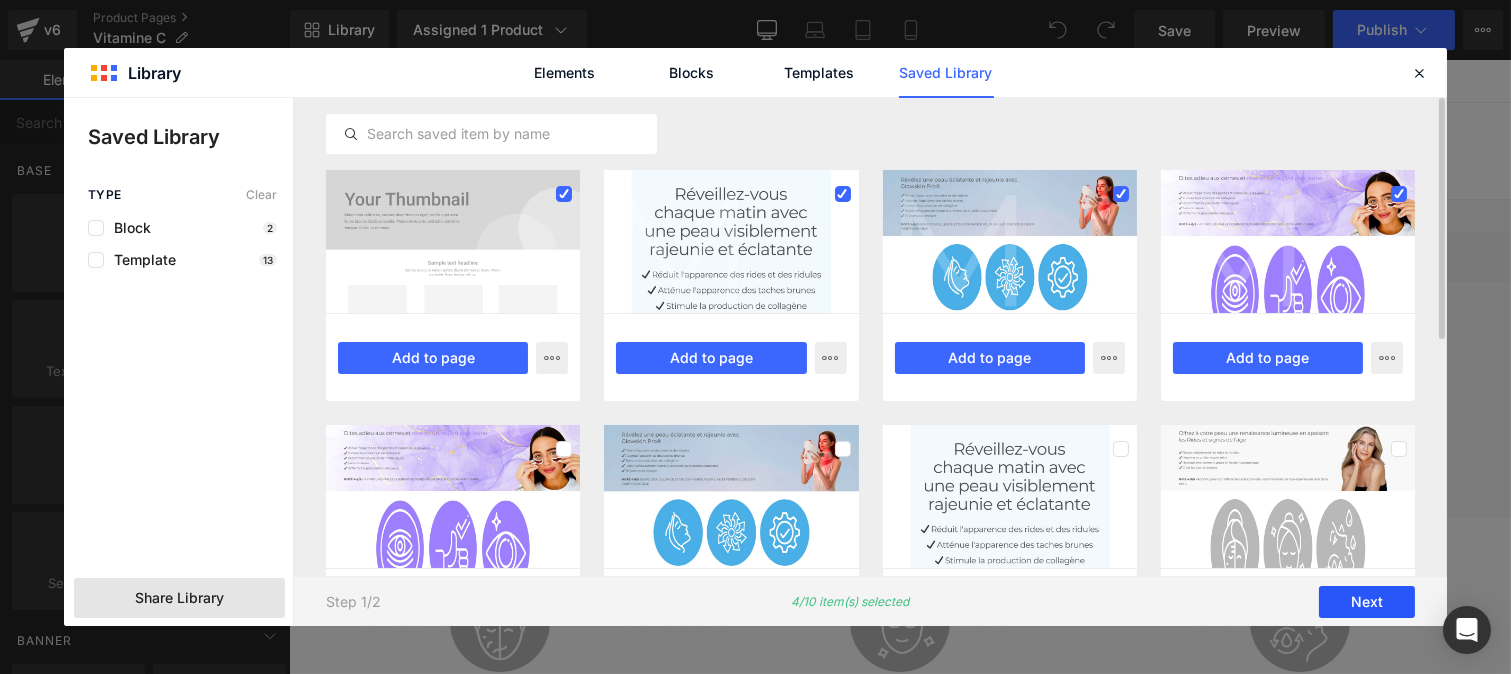 click on "Next" at bounding box center [1367, 602] 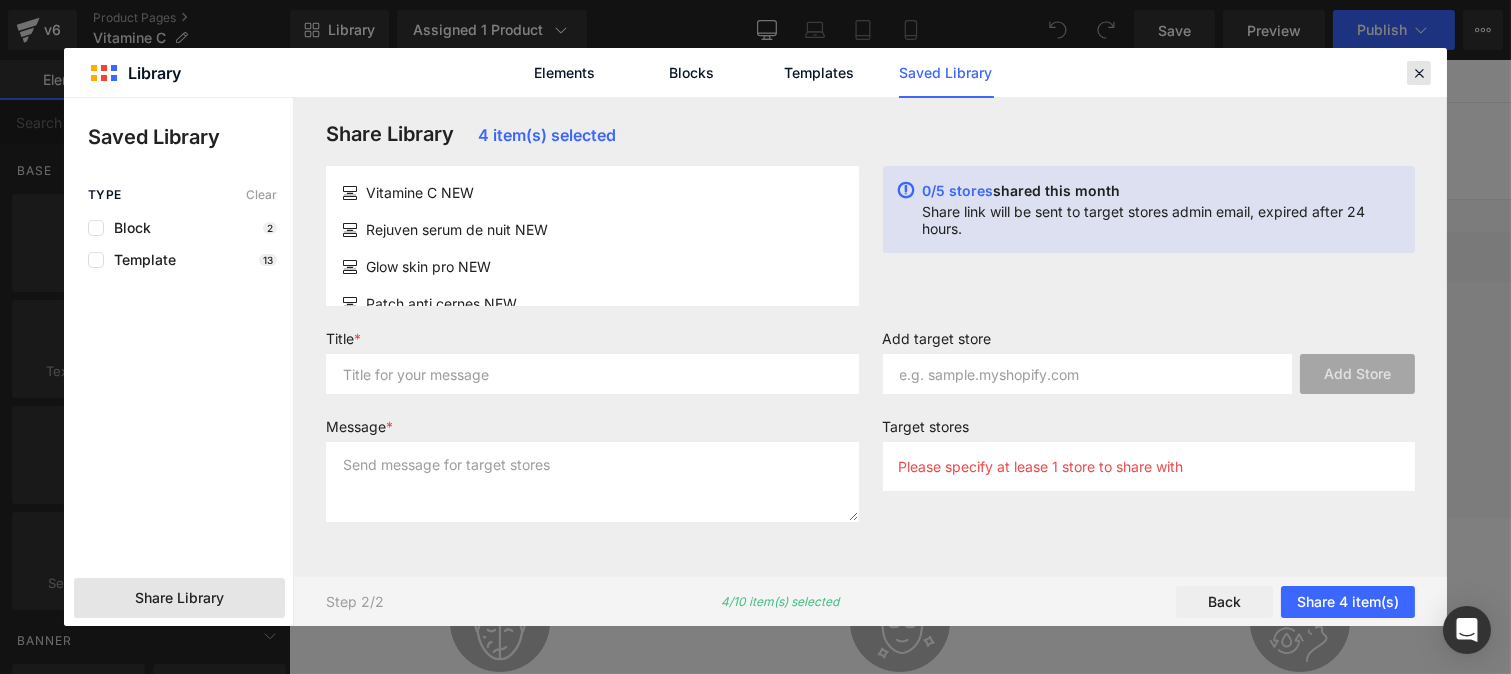 click at bounding box center [1419, 73] 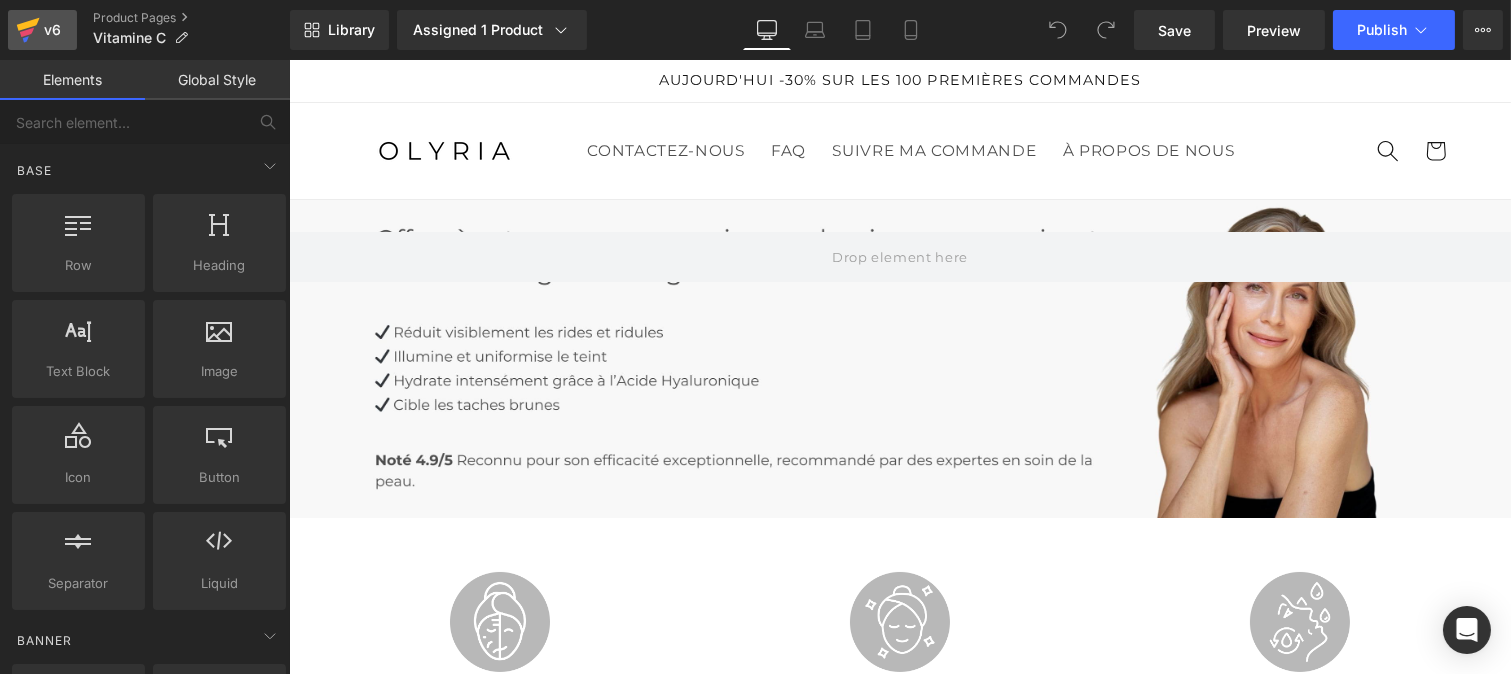 click 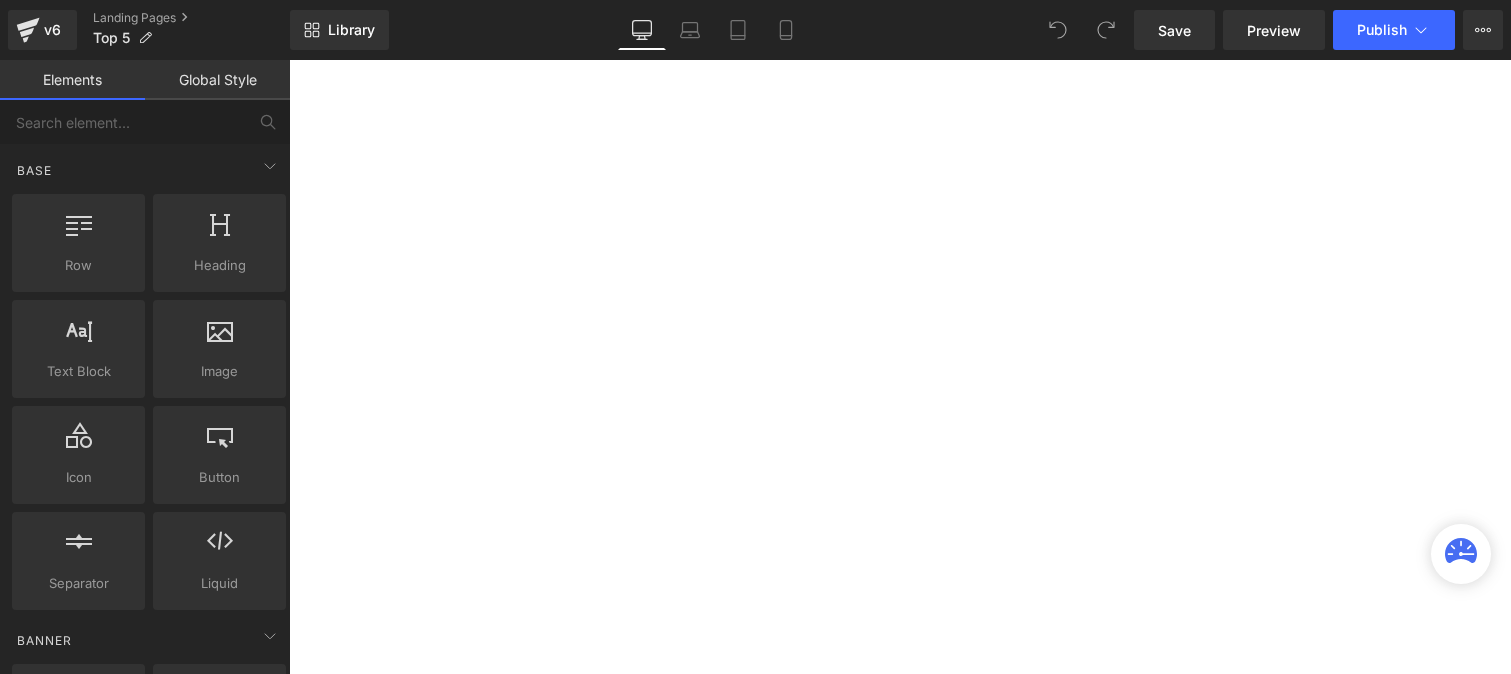 scroll, scrollTop: 0, scrollLeft: 0, axis: both 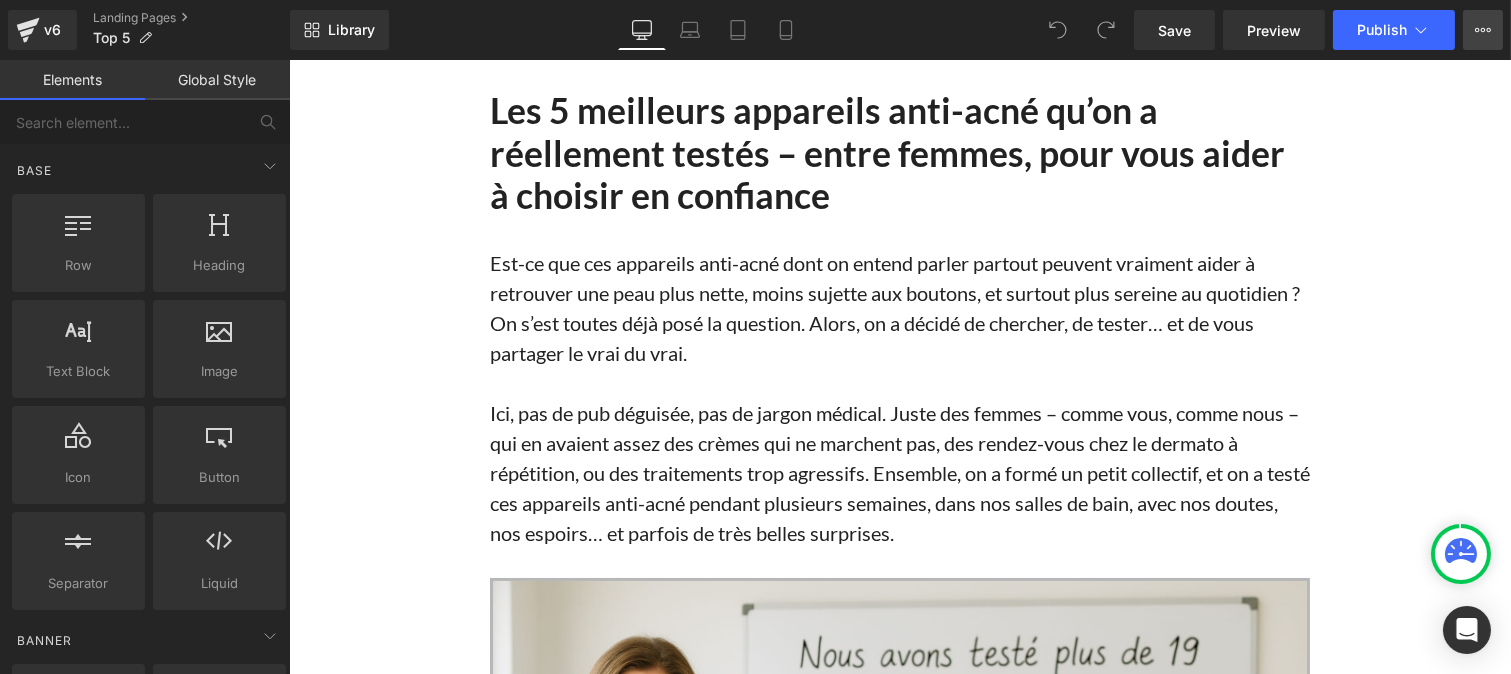 click 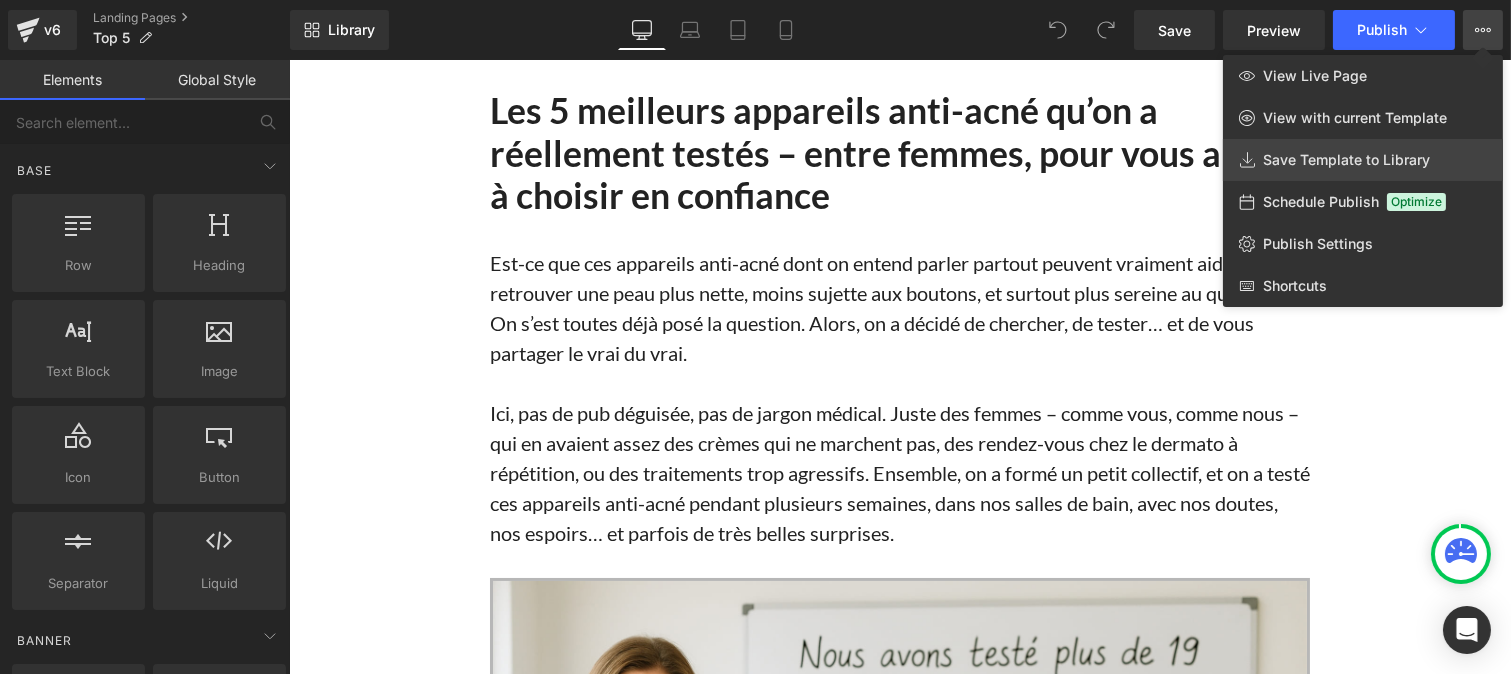 click on "Save Template to Library" at bounding box center [1346, 160] 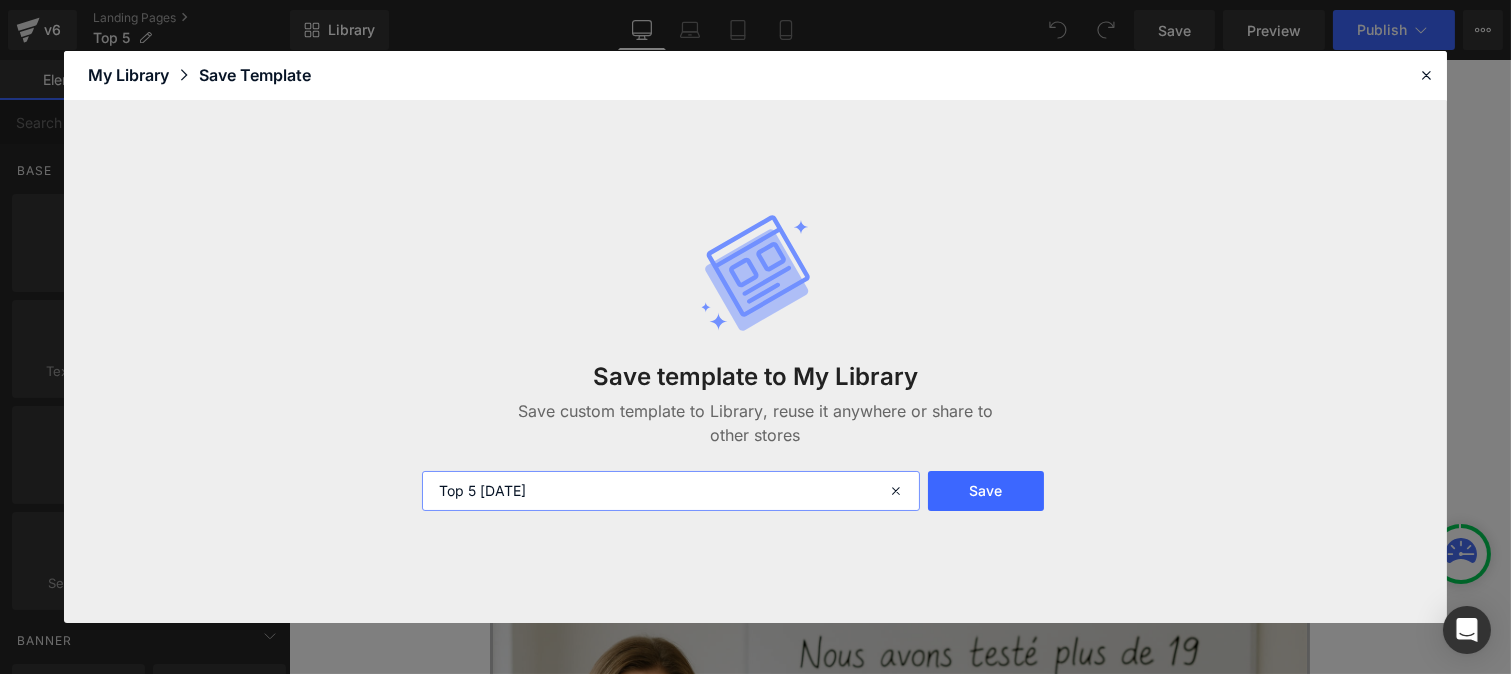 click on "Top 5 2025-08-06 16:33:40" at bounding box center (671, 491) 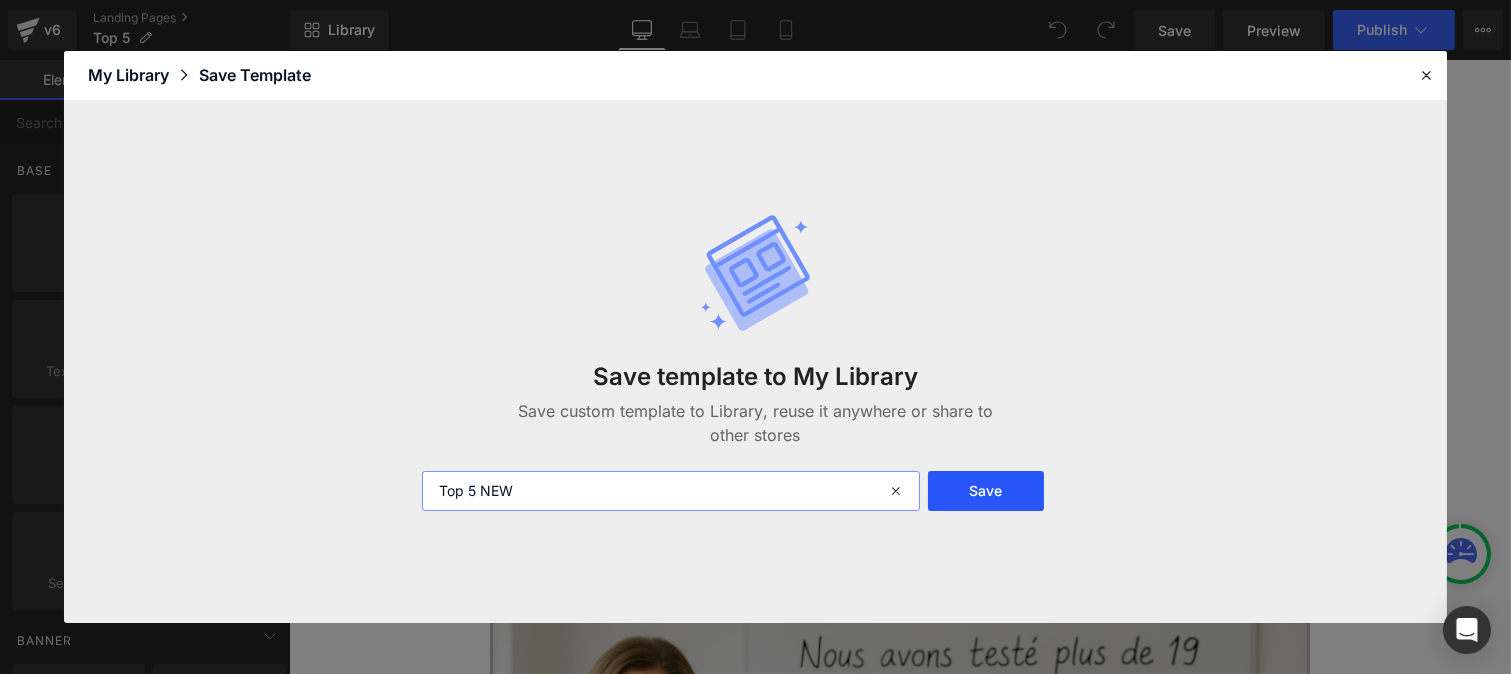 type on "Top 5 NEW" 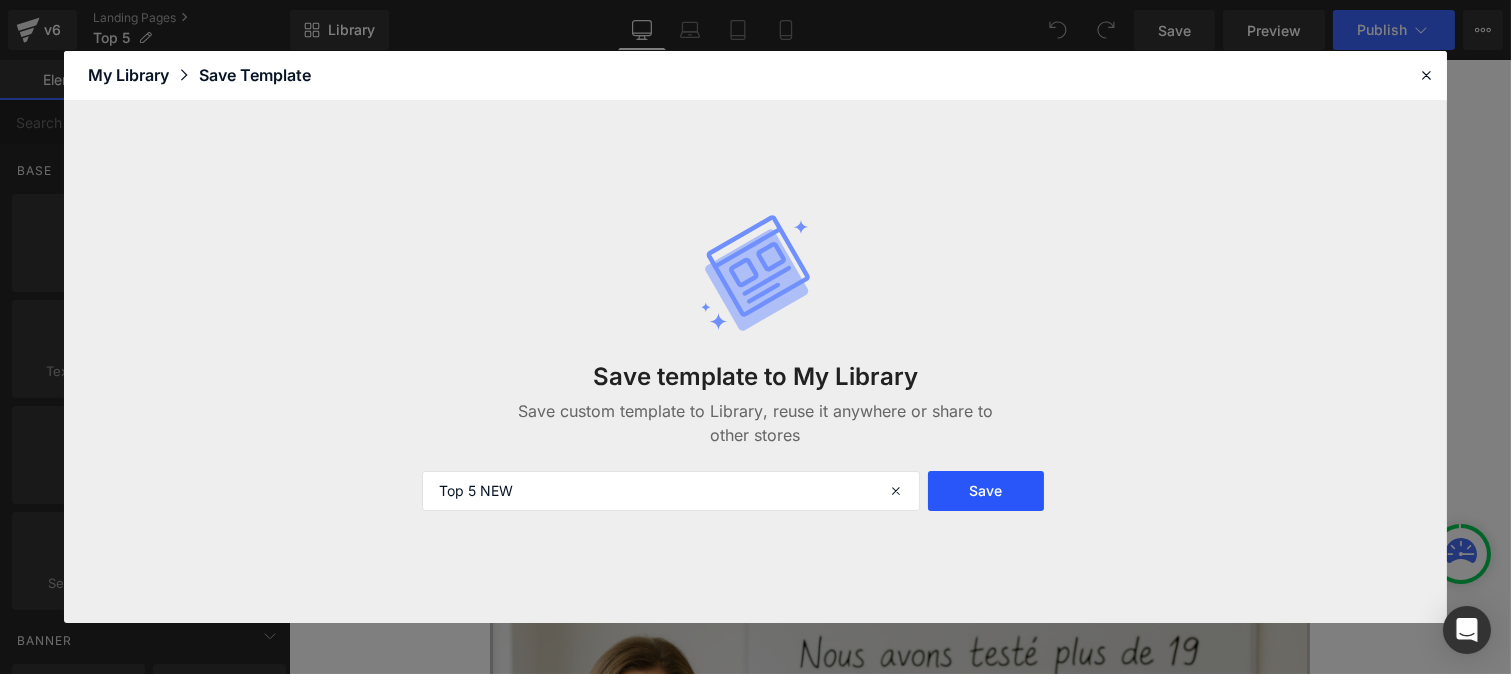 click on "Save" at bounding box center (985, 491) 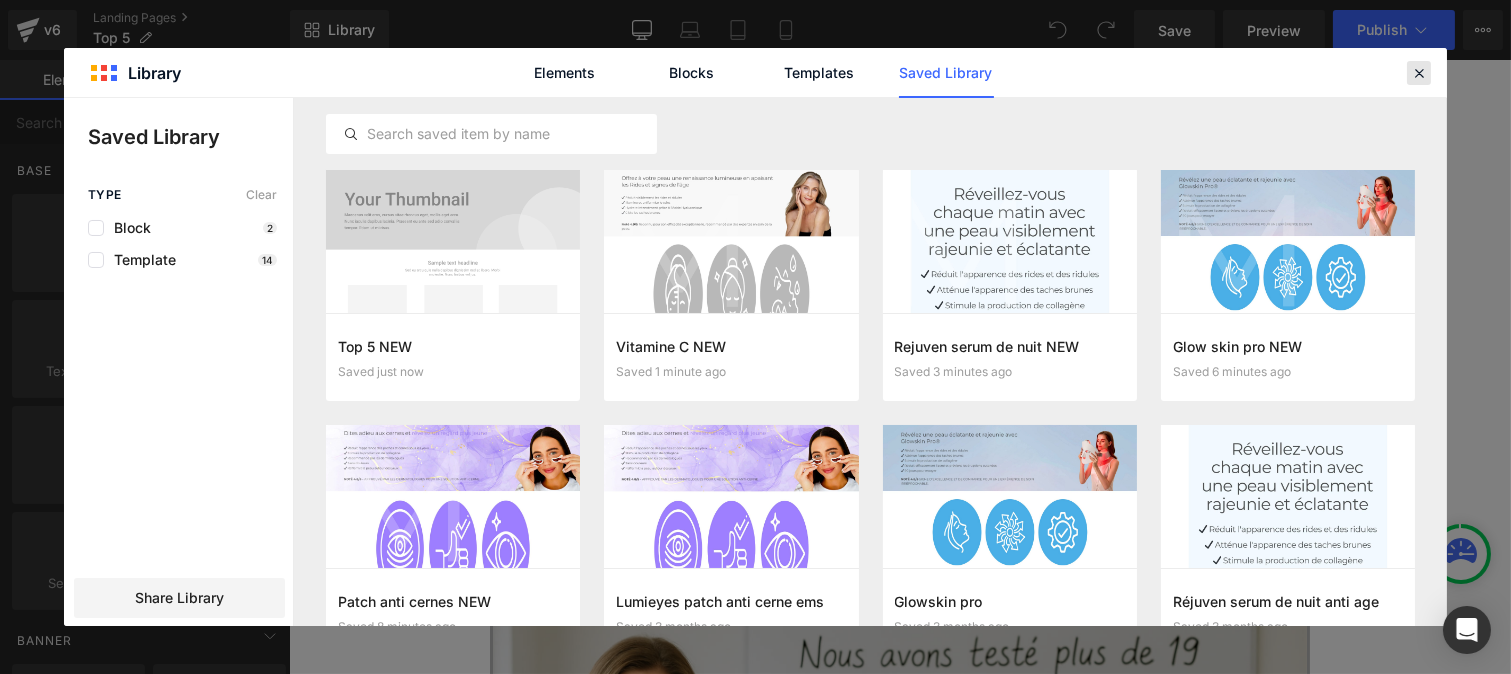 click at bounding box center (1419, 73) 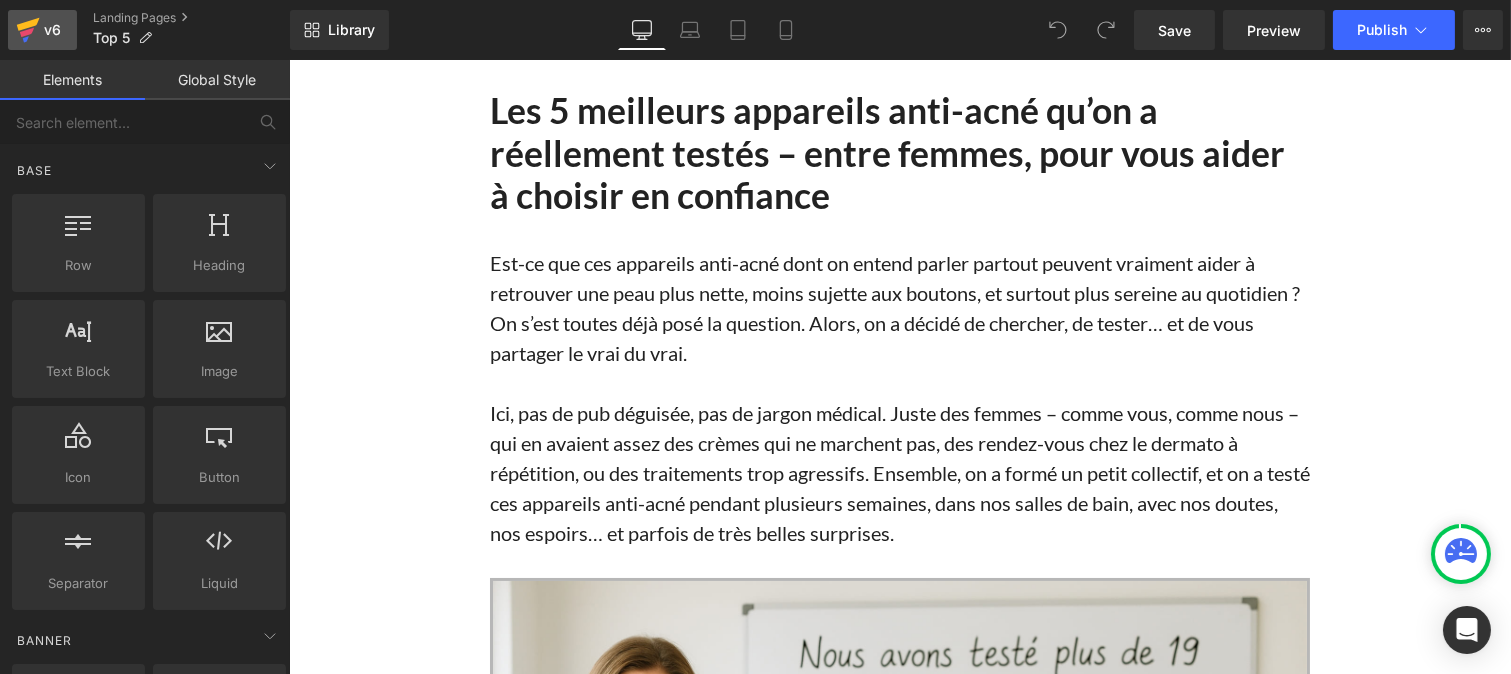click 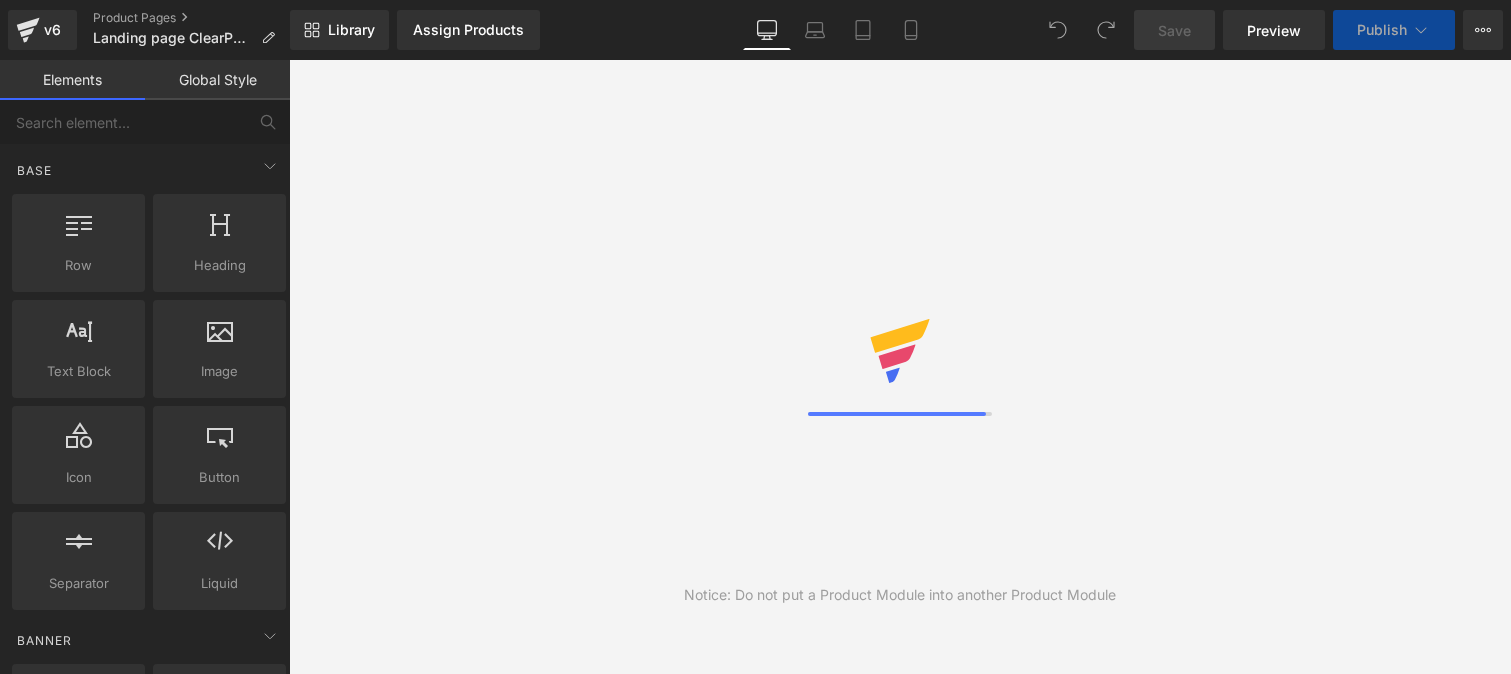 scroll, scrollTop: 0, scrollLeft: 0, axis: both 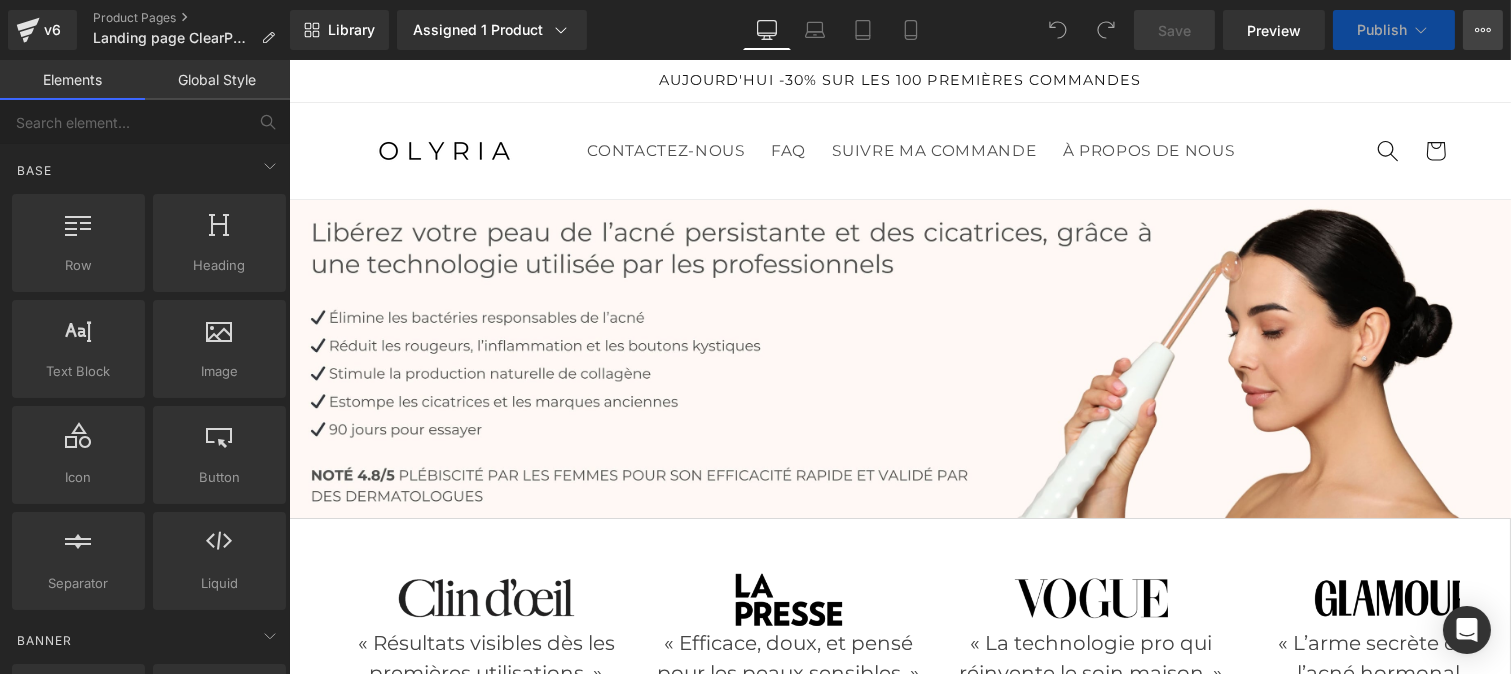 click 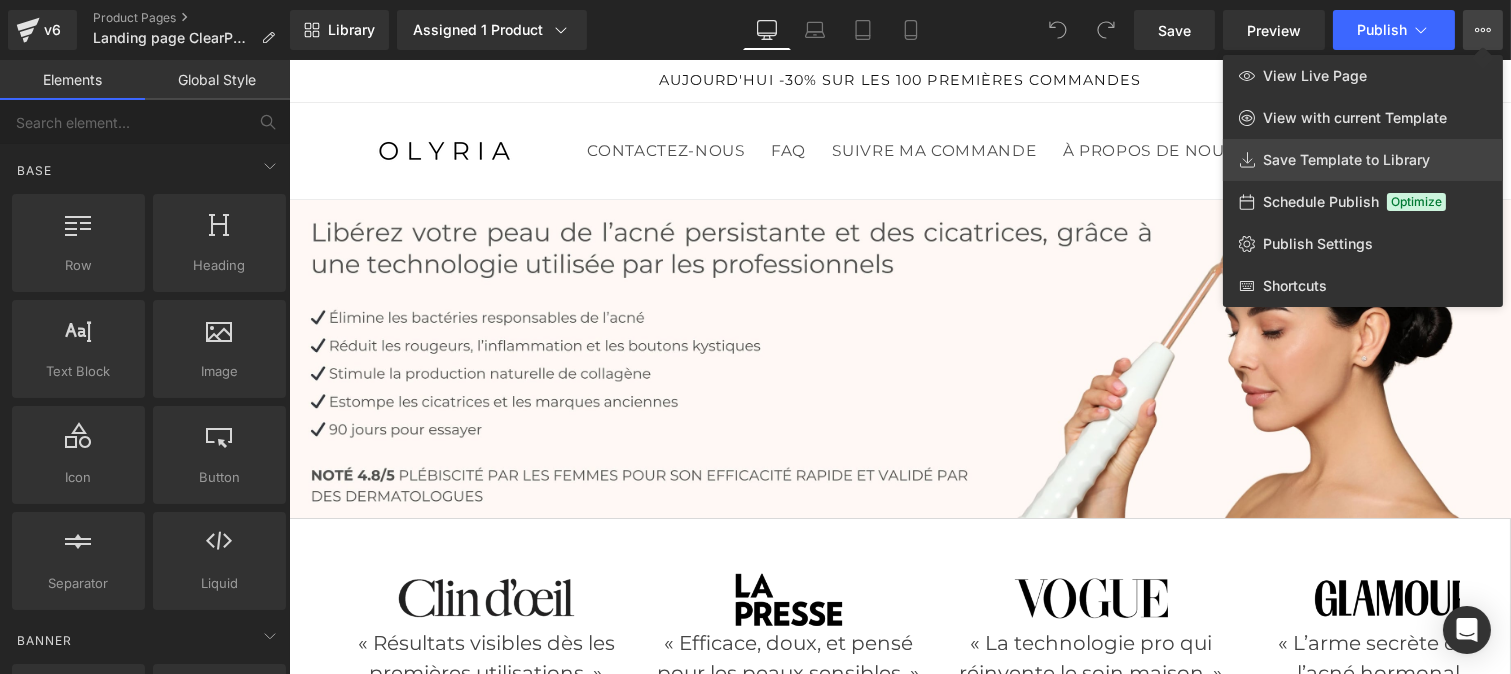 click on "Save Template to Library" at bounding box center (1346, 160) 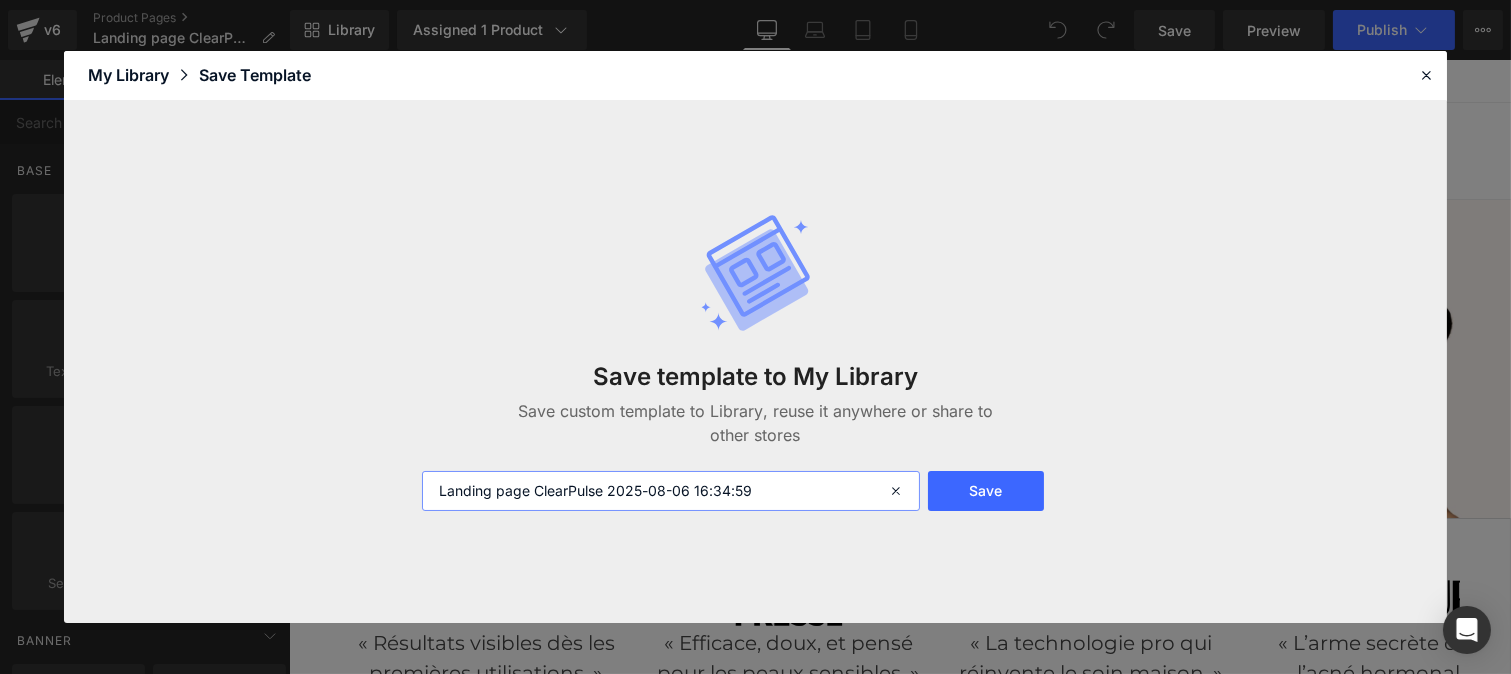 drag, startPoint x: 774, startPoint y: 490, endPoint x: 607, endPoint y: 484, distance: 167.10774 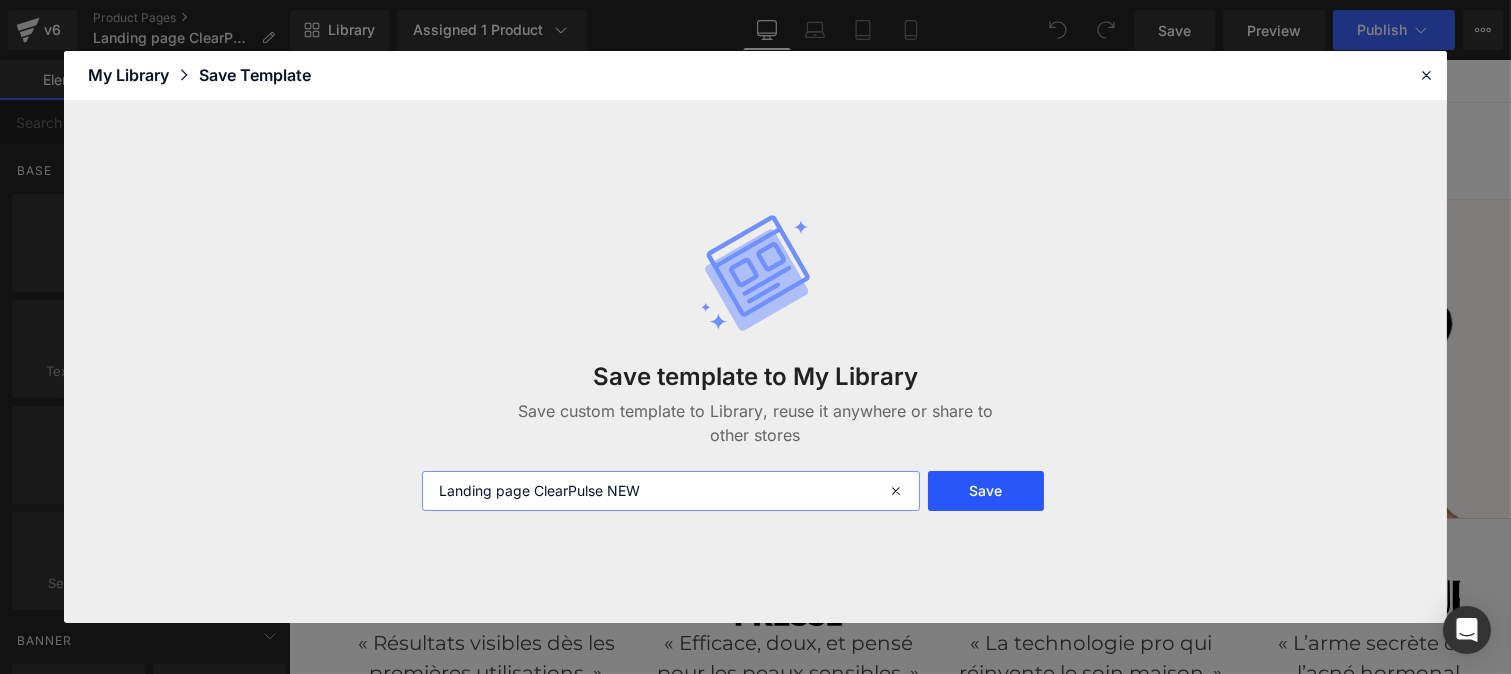 type on "Landing page ClearPulse NEW" 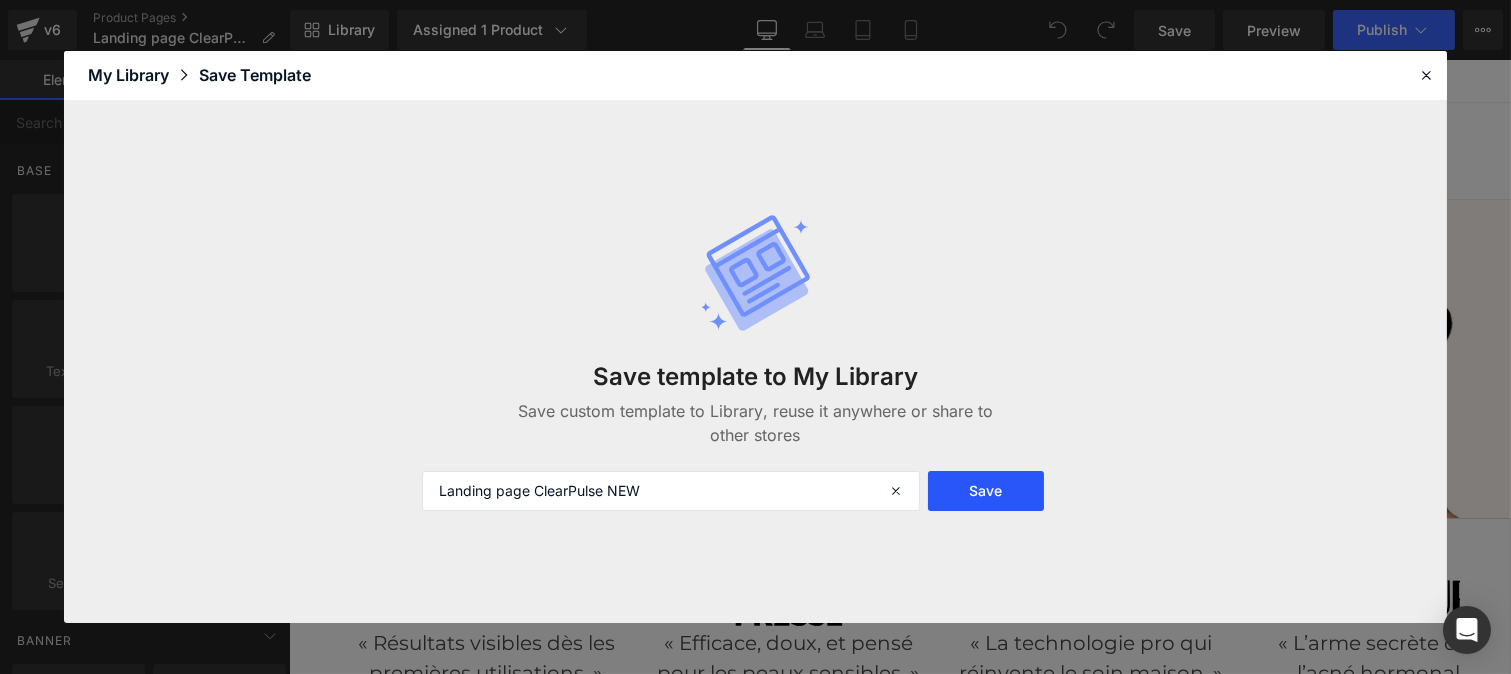 click on "Save" at bounding box center [985, 491] 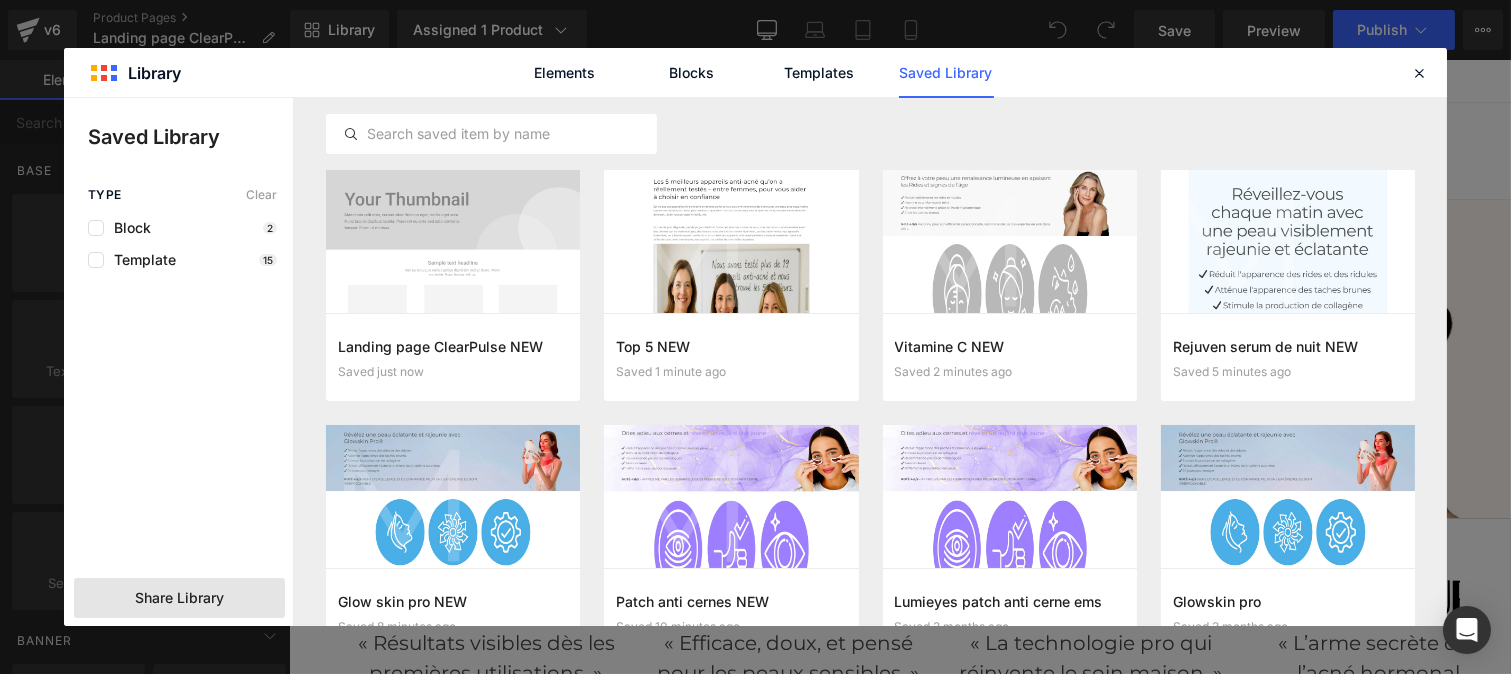 click on "Share Library" 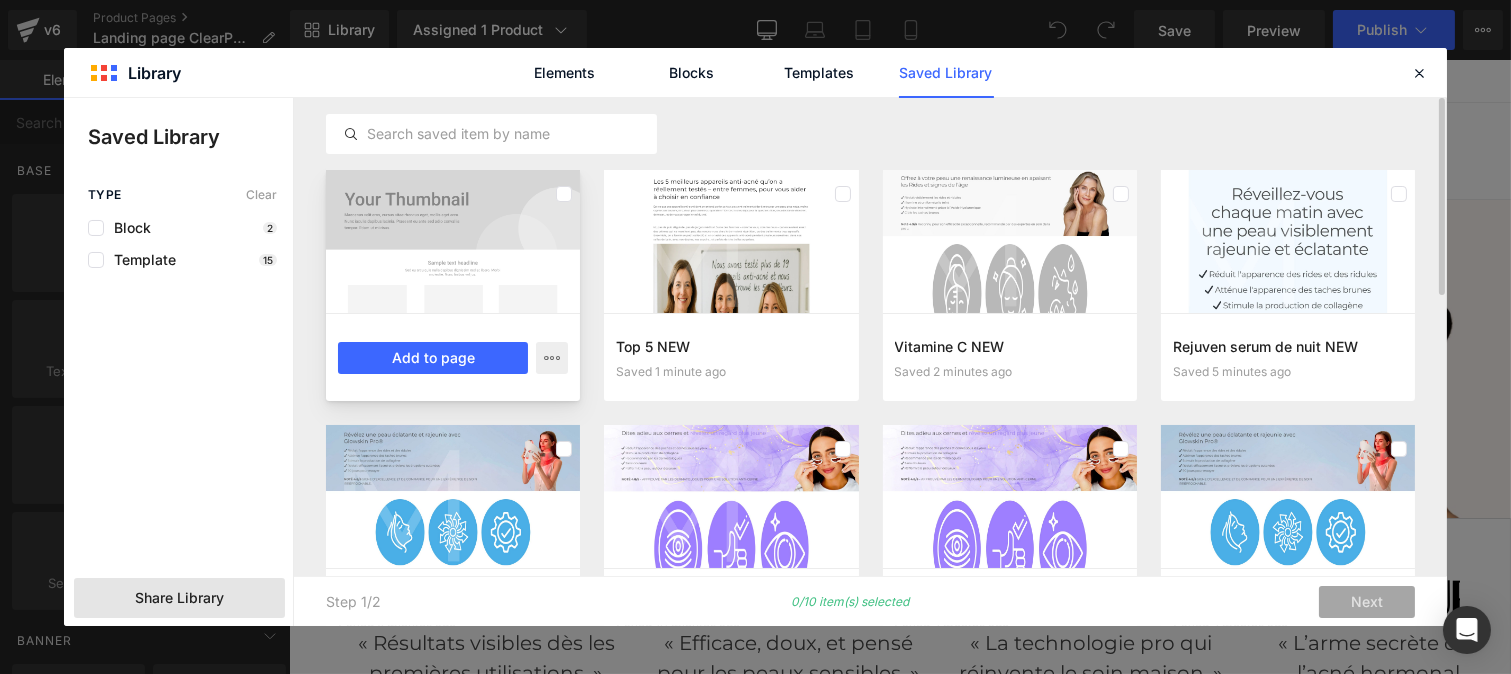 click at bounding box center [453, 241] 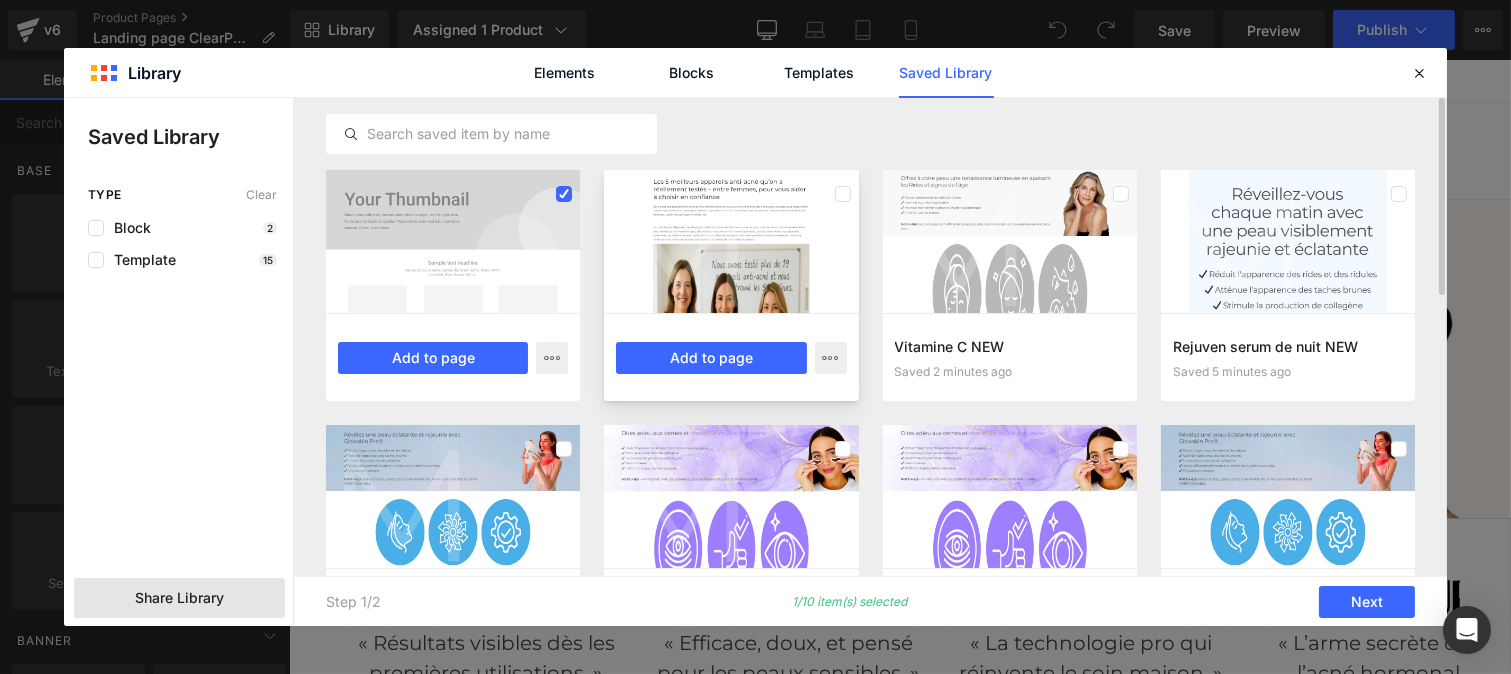 click at bounding box center [731, 241] 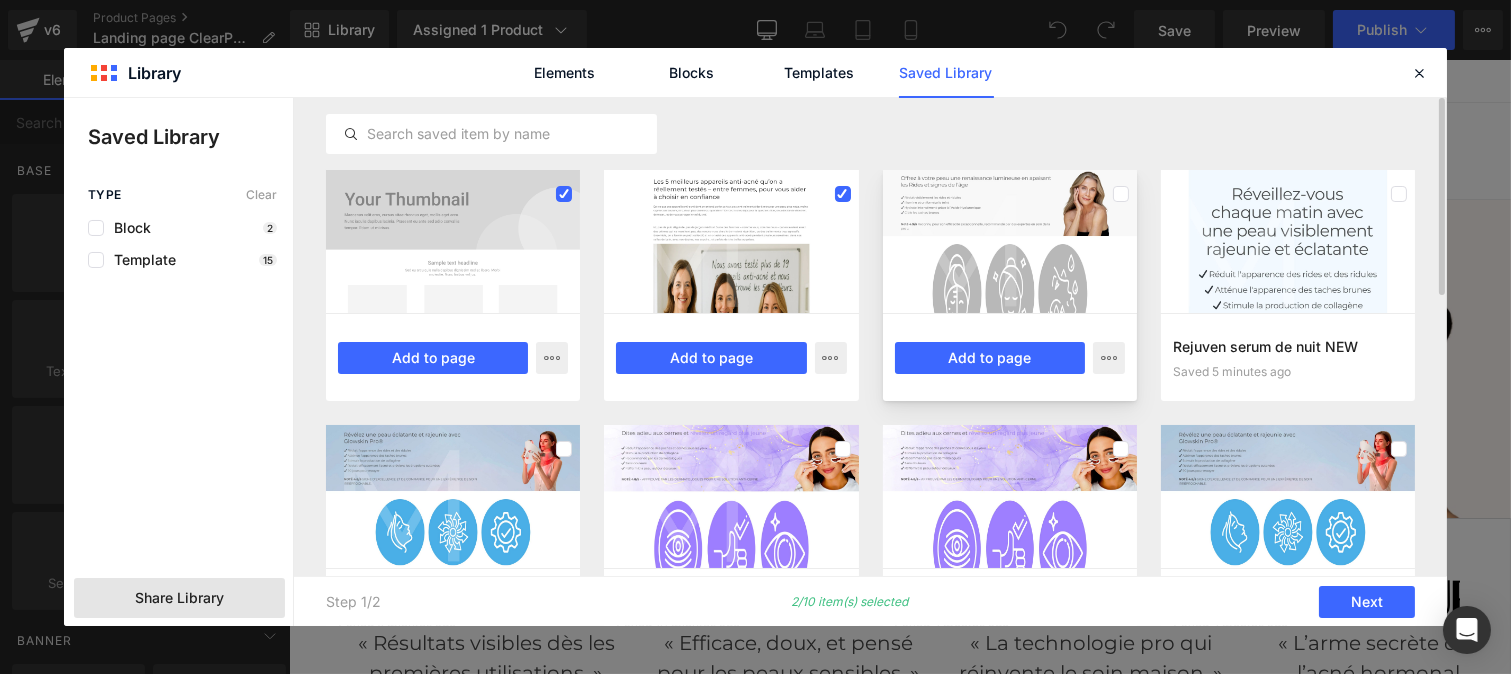 click at bounding box center [1010, 241] 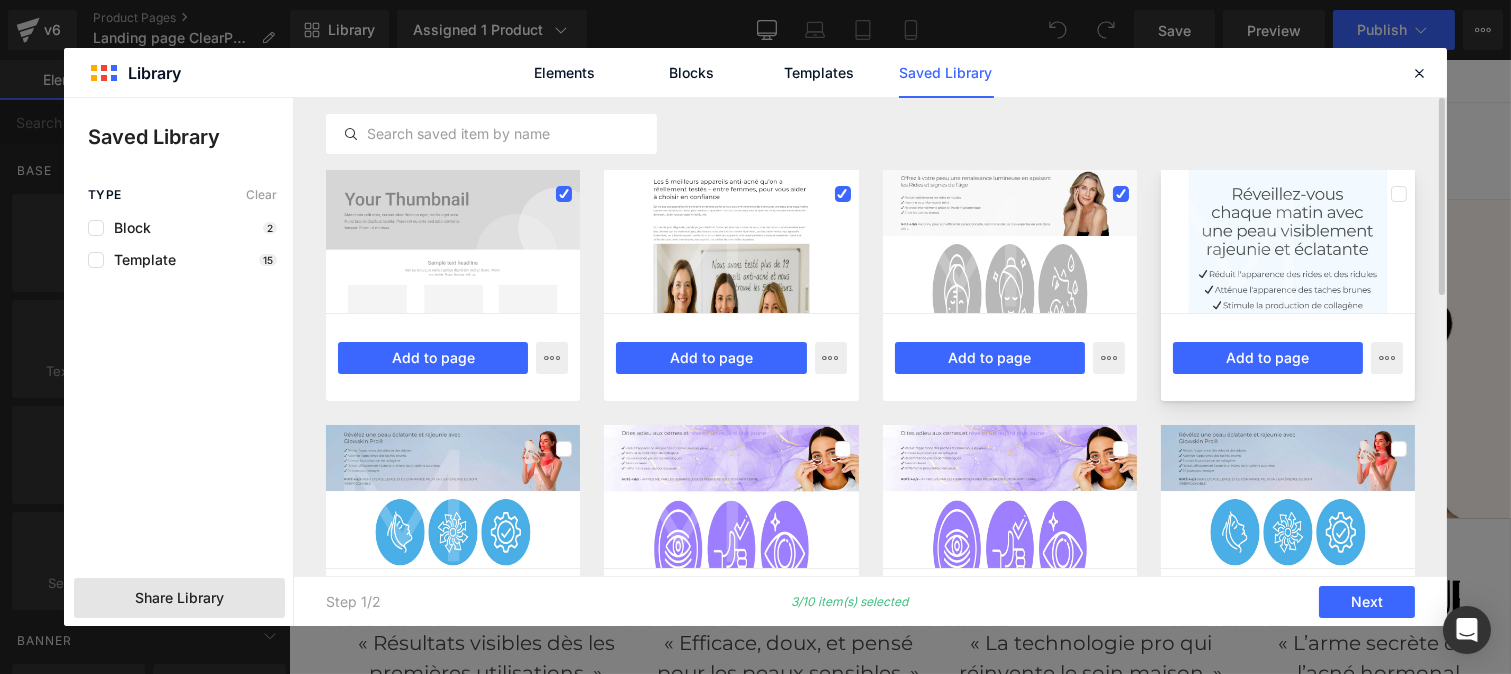 click at bounding box center (1288, 241) 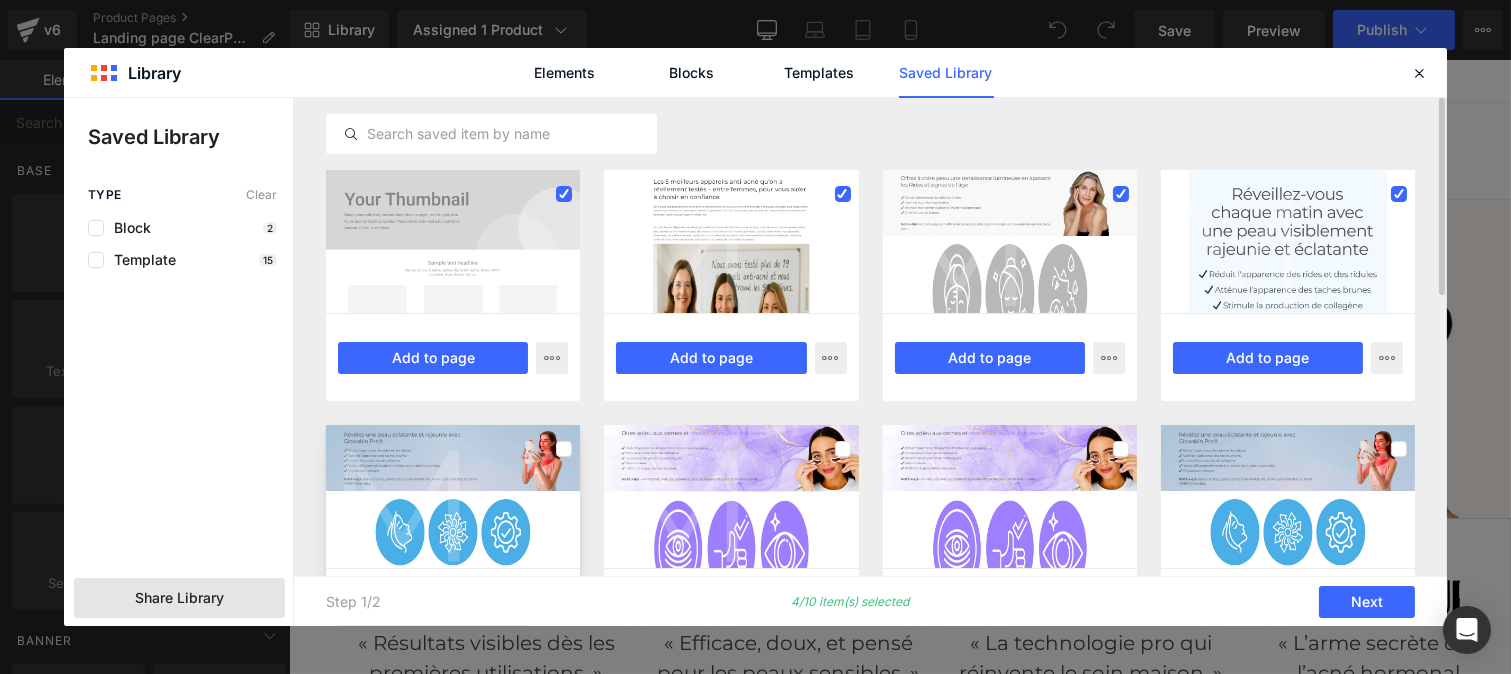 click at bounding box center (453, 496) 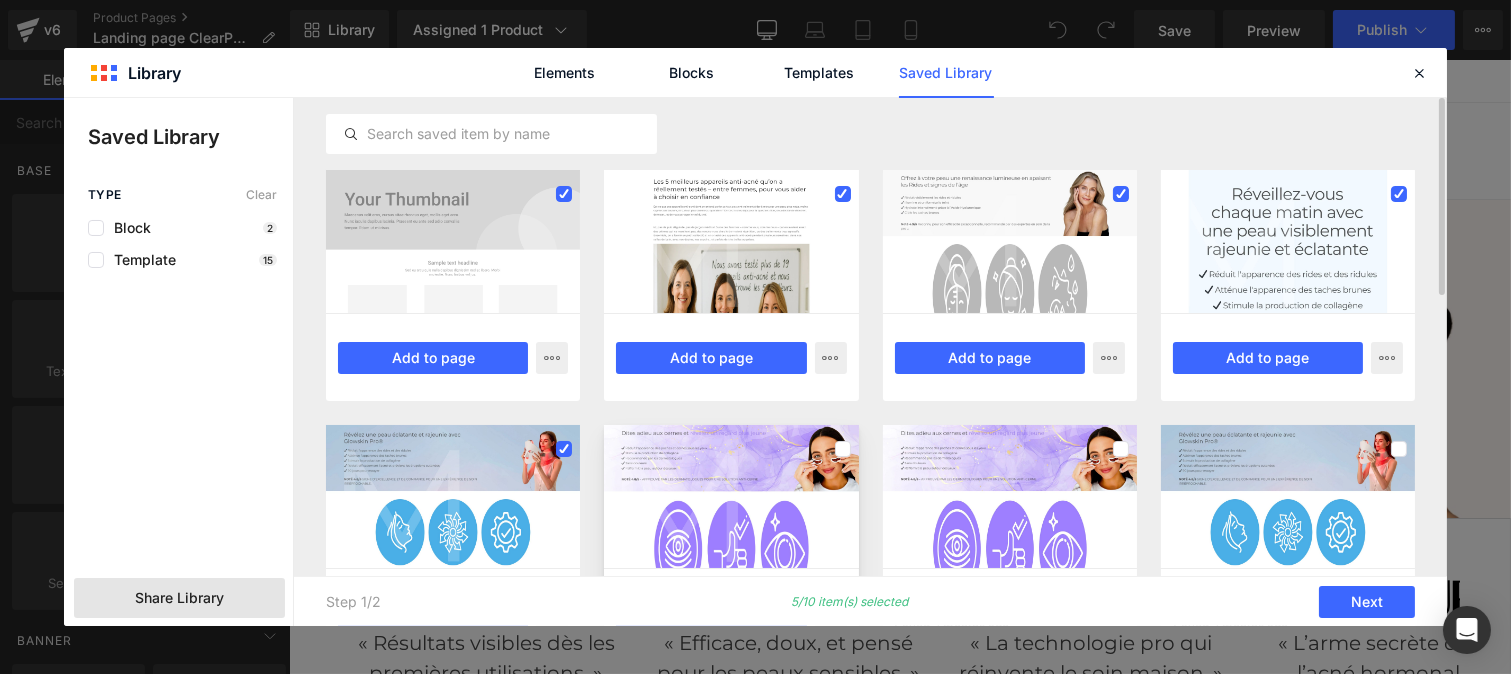 click at bounding box center [731, 496] 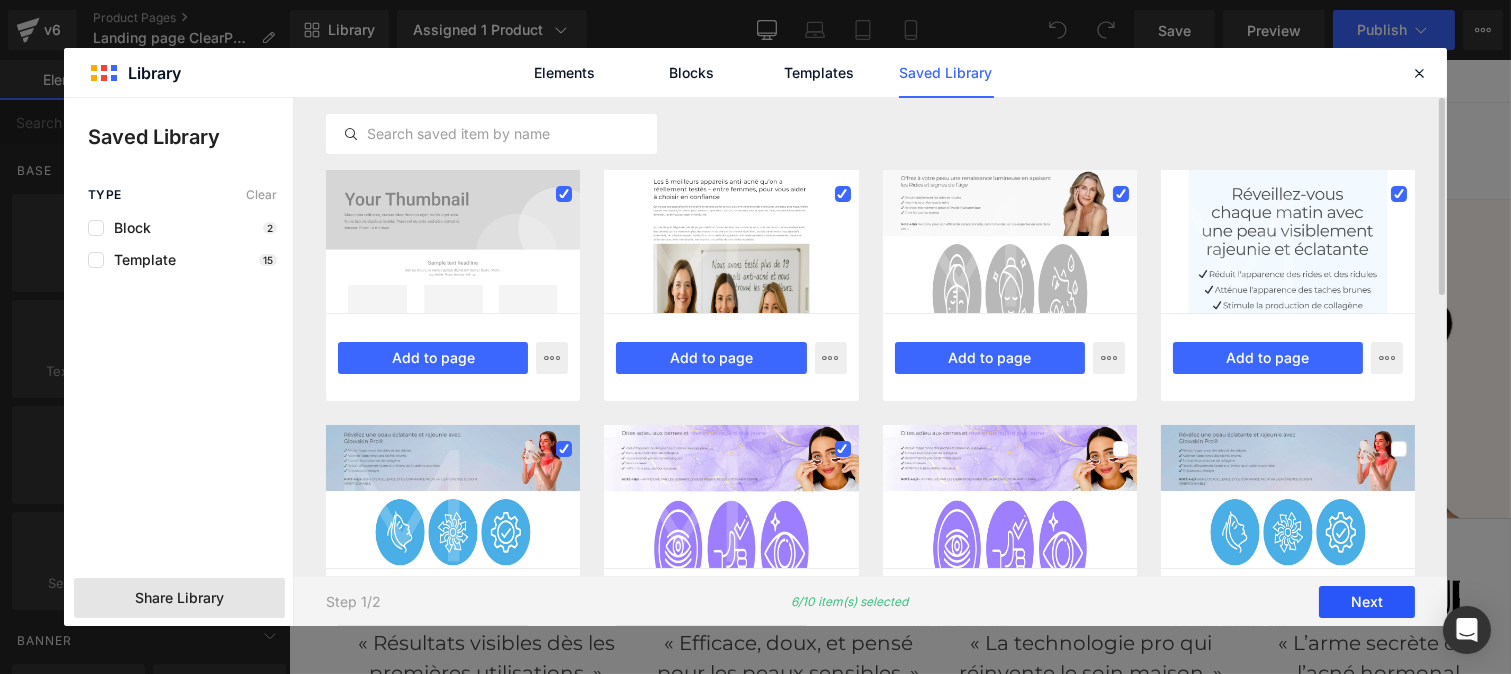click on "Next" at bounding box center (1367, 602) 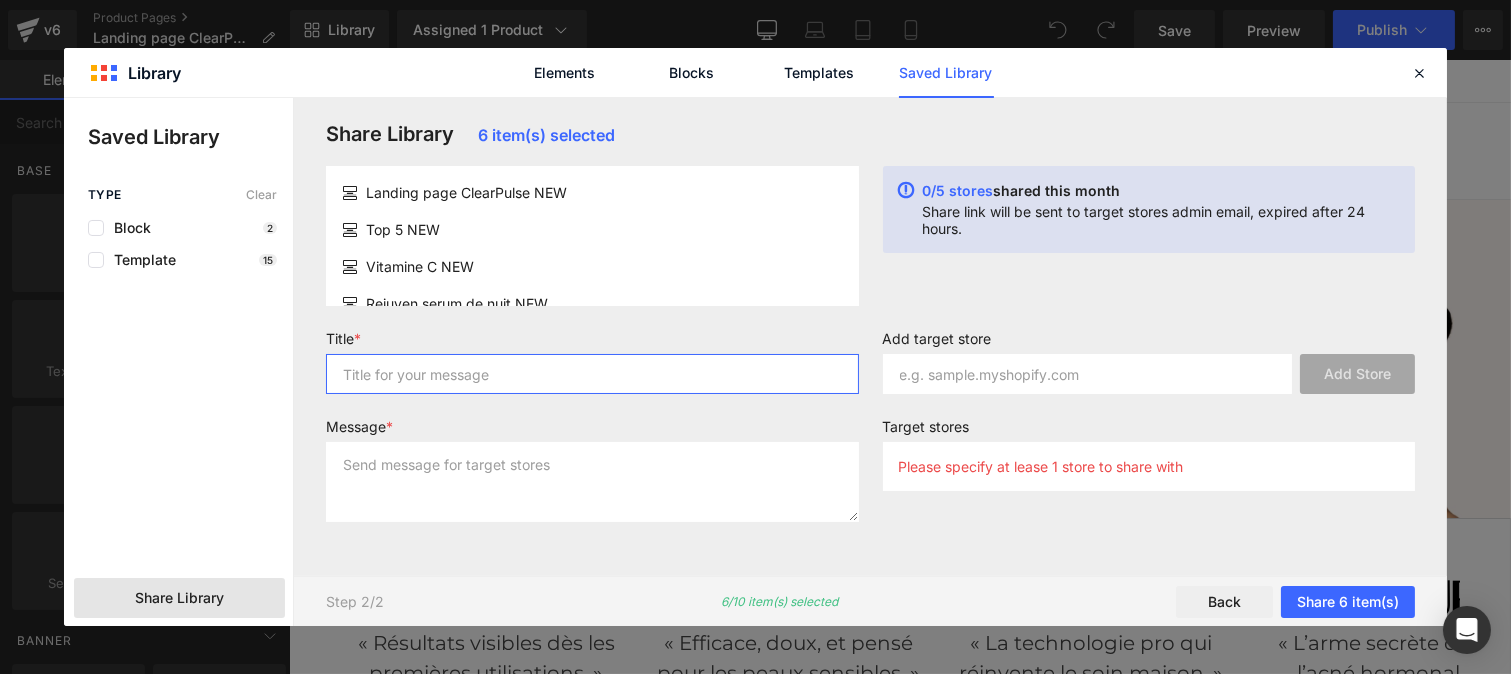 click at bounding box center (592, 374) 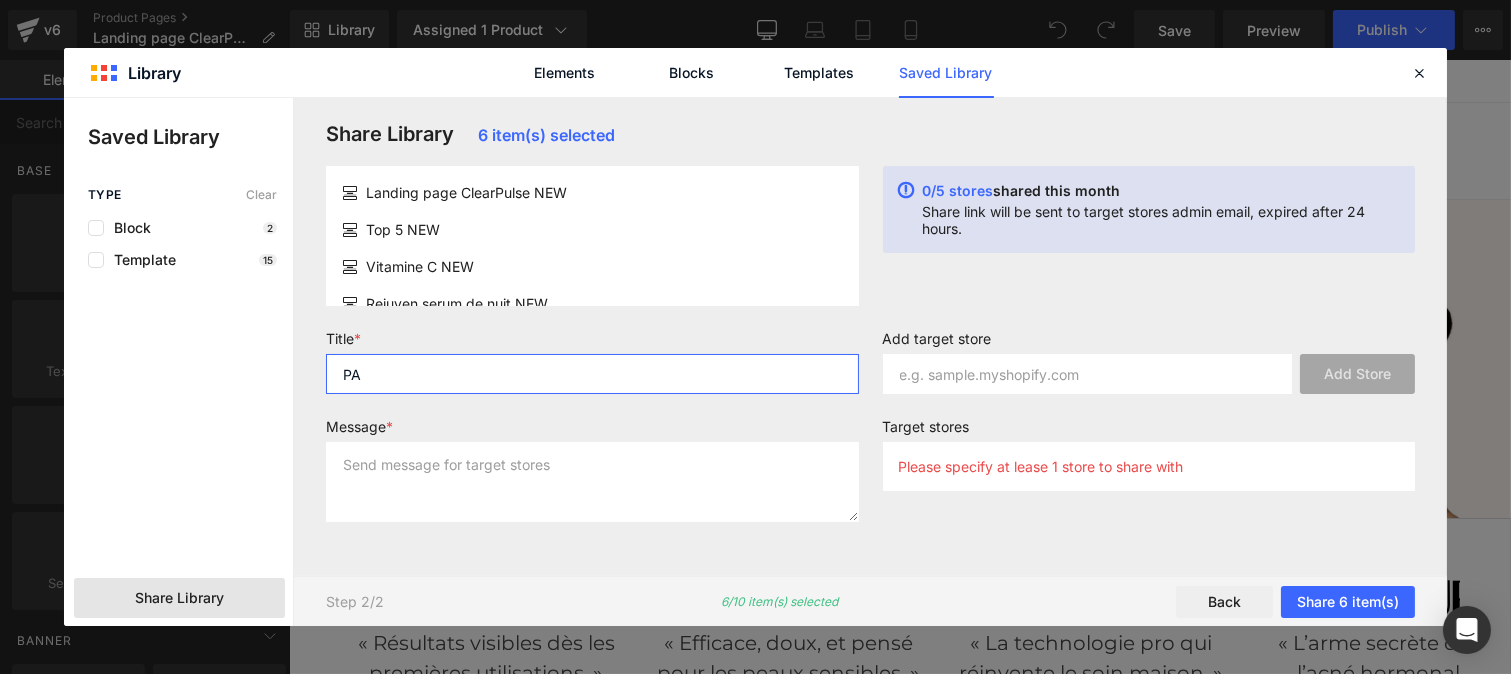 type on "P" 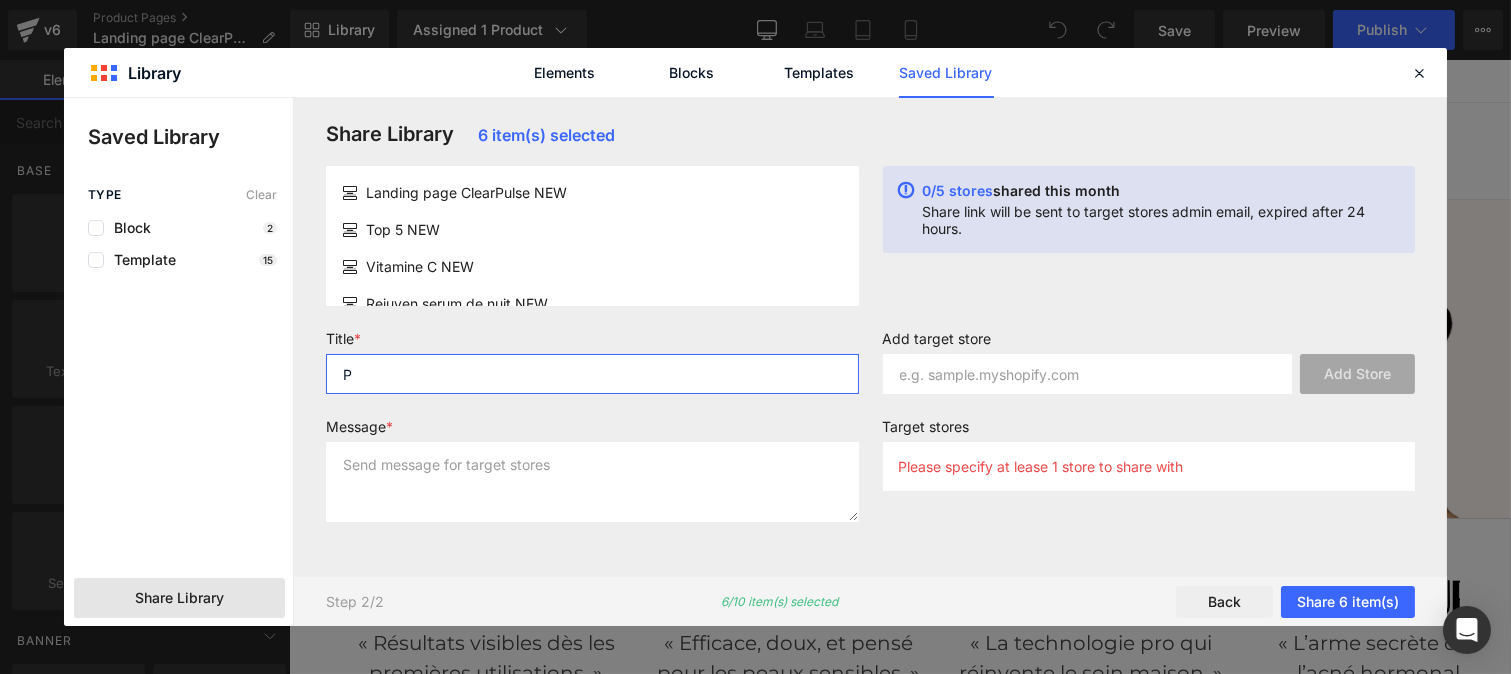 type on "P" 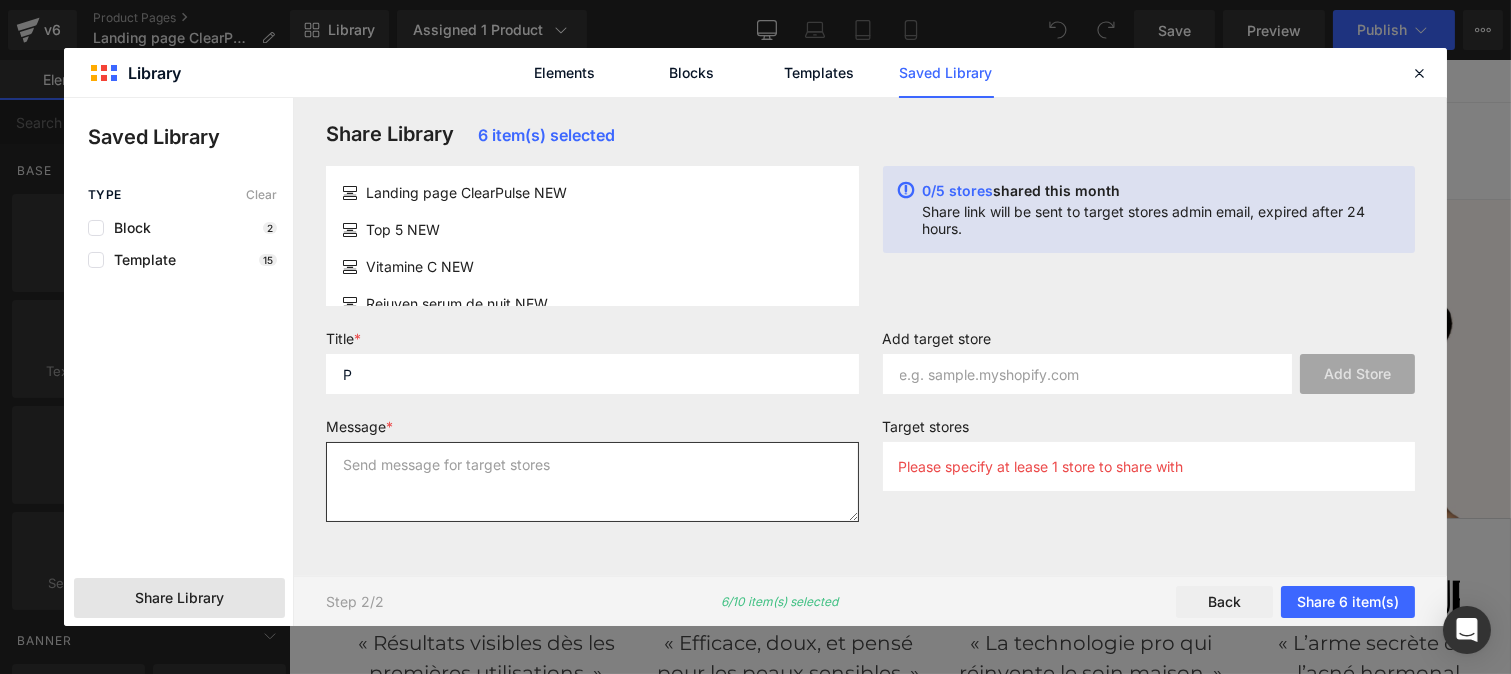 click at bounding box center (592, 482) 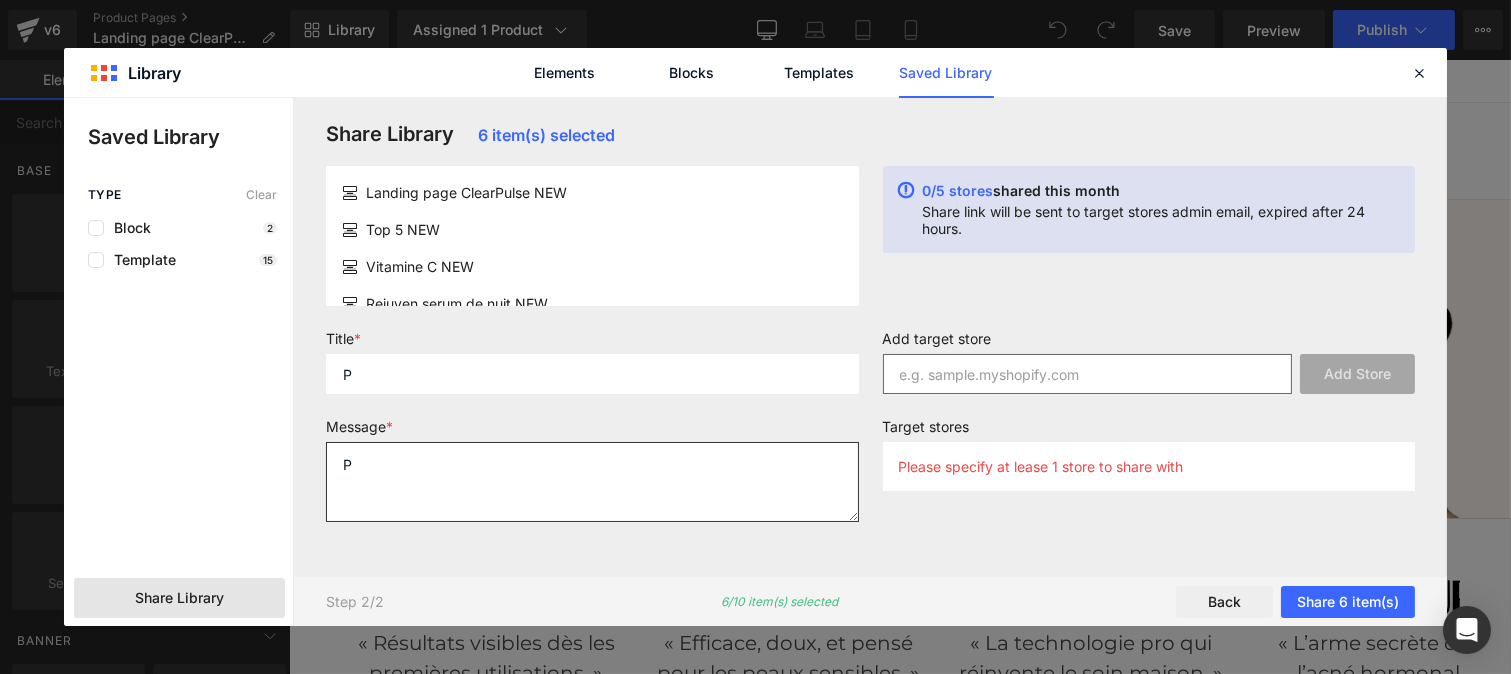 type on "P" 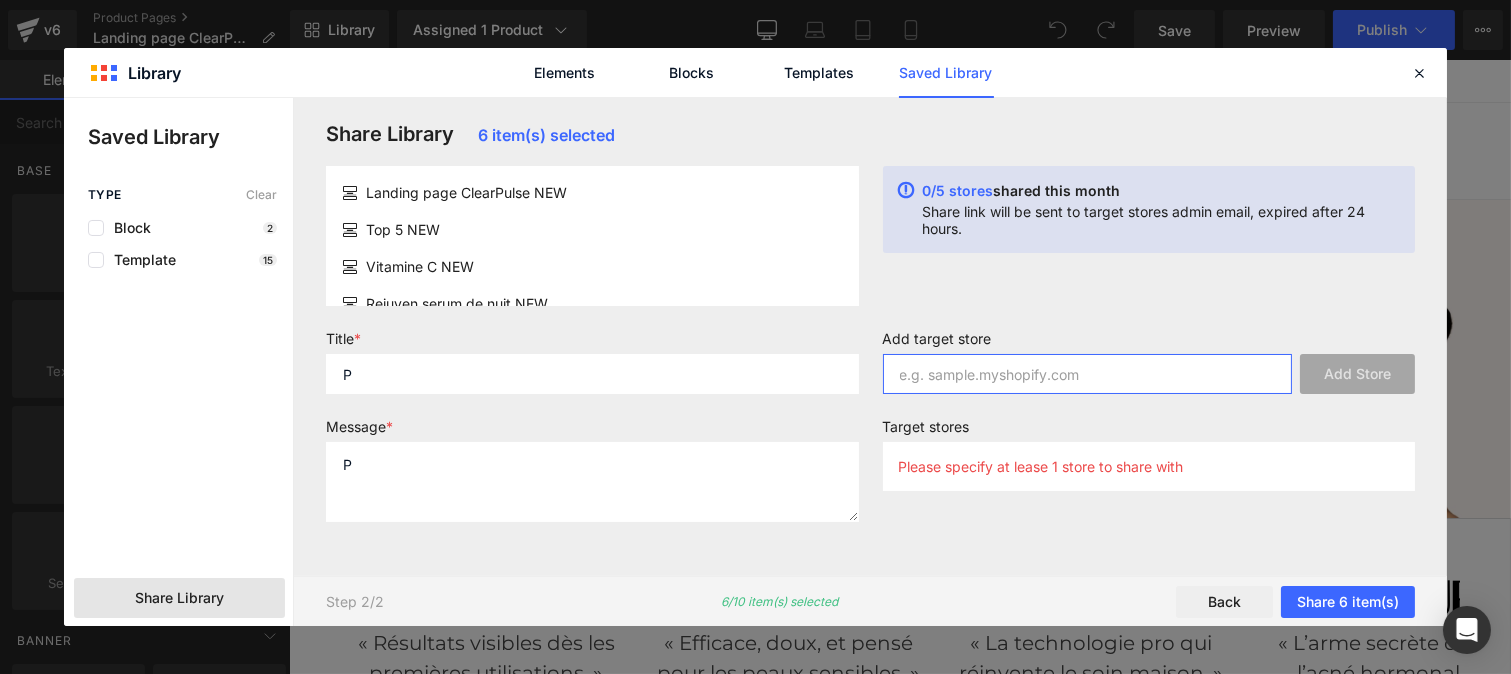 click at bounding box center [1088, 374] 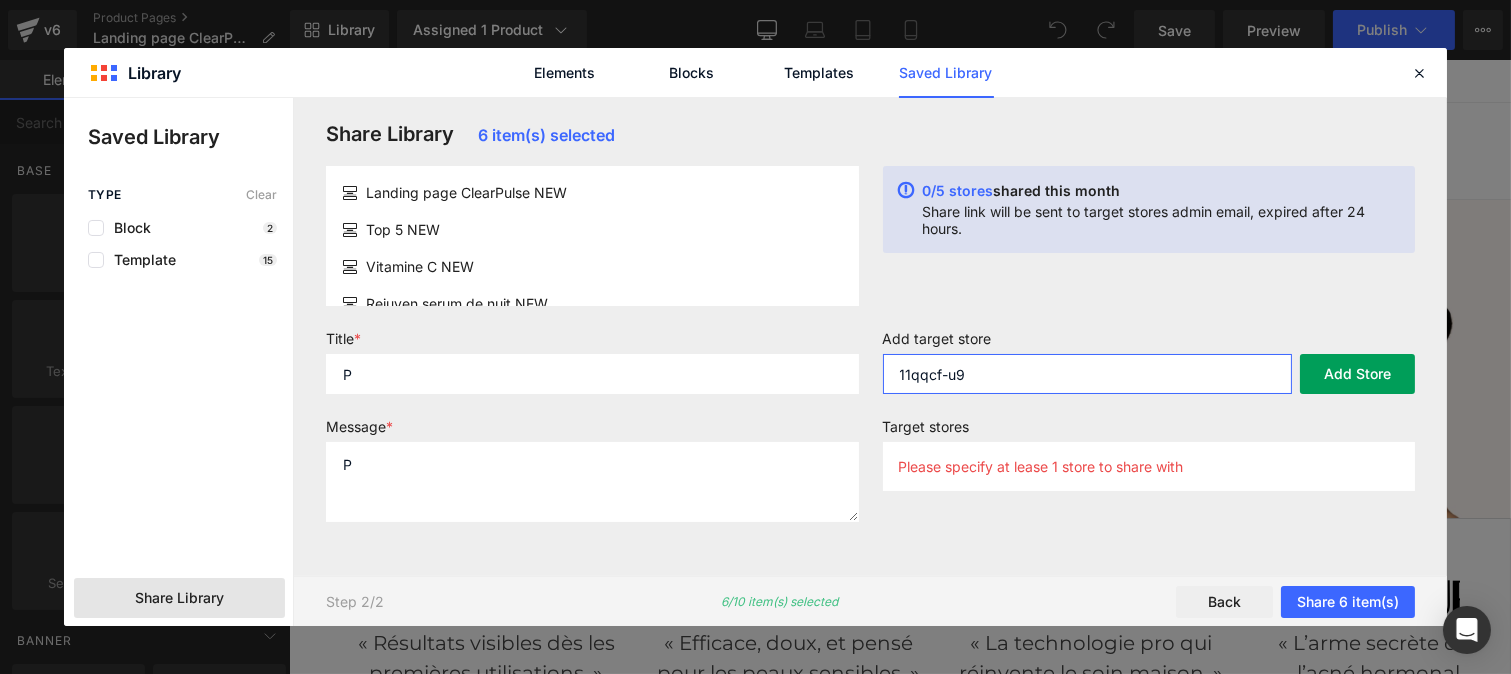 type on "11qqcf-u9" 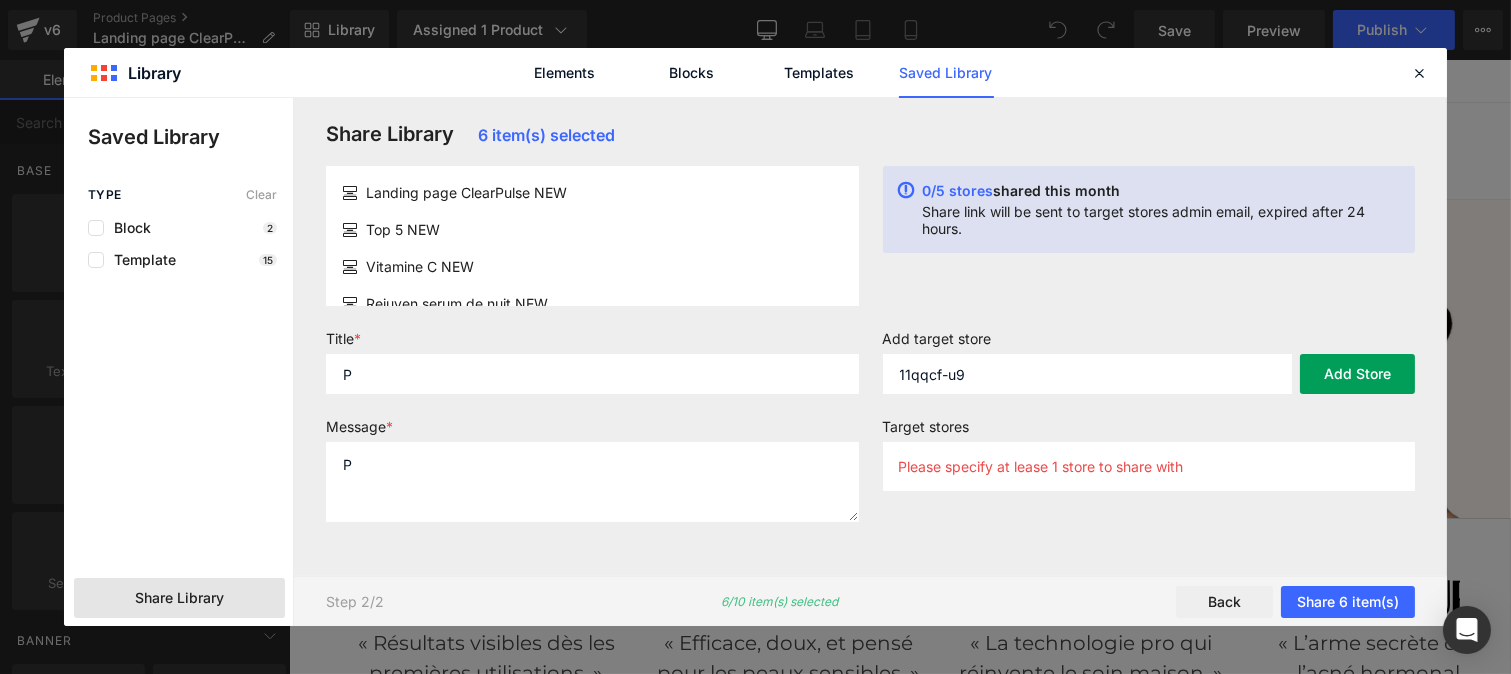 click on "Add Store" at bounding box center (1357, 374) 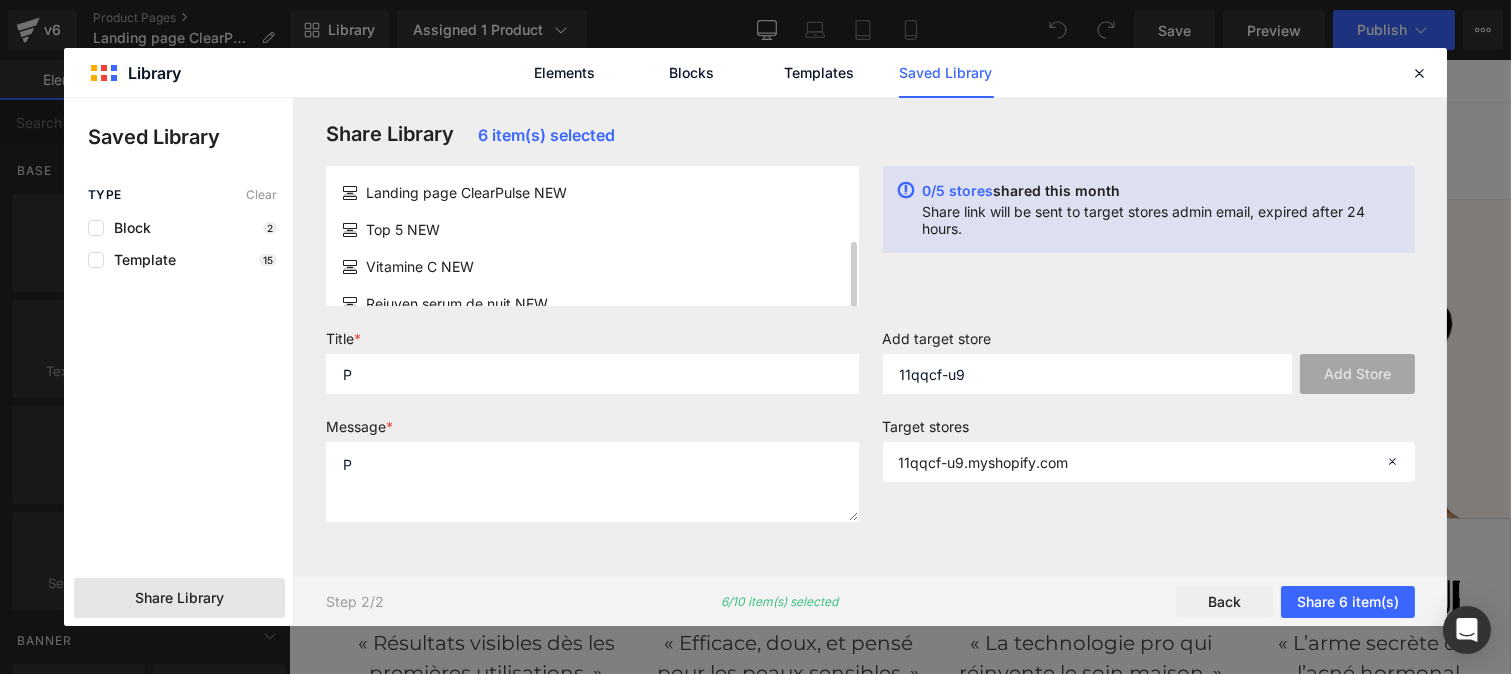scroll, scrollTop: 97, scrollLeft: 0, axis: vertical 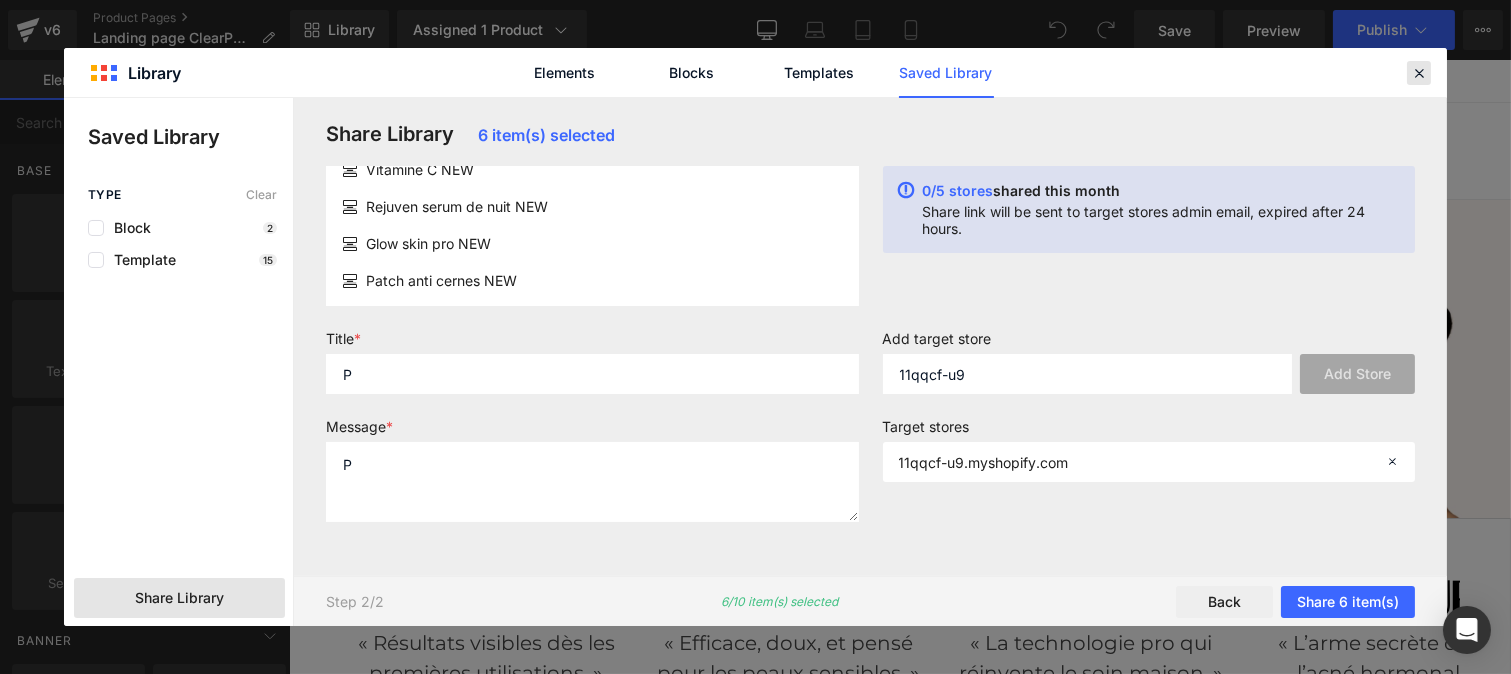 click at bounding box center (1419, 73) 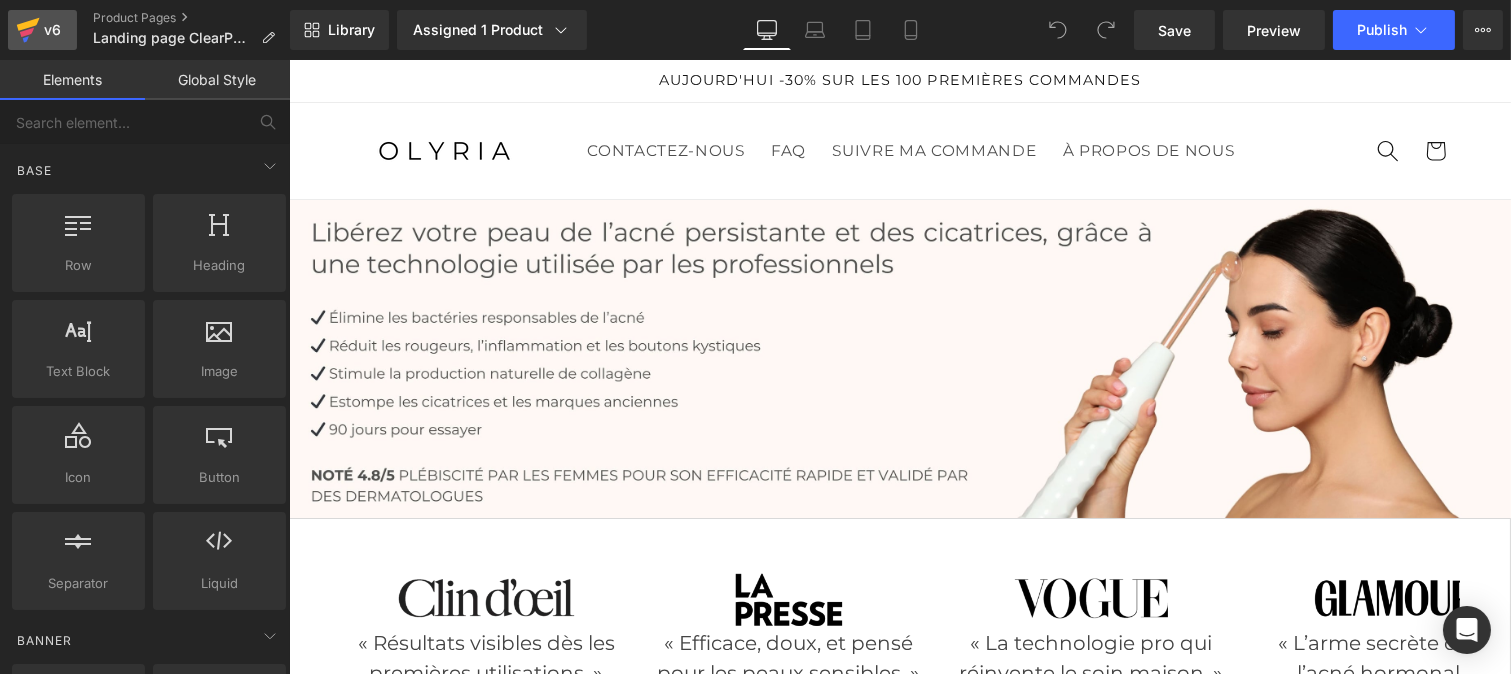 click on "v6" at bounding box center (52, 30) 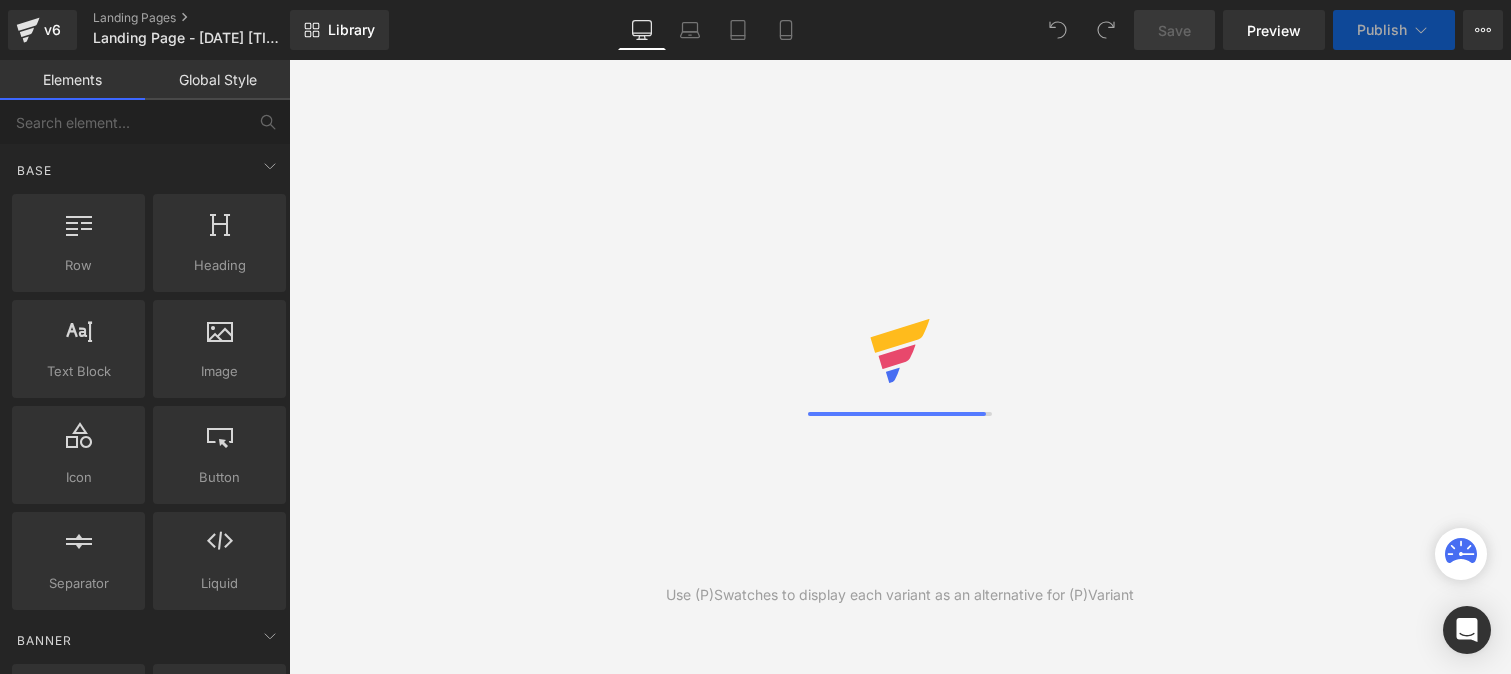 scroll, scrollTop: 0, scrollLeft: 0, axis: both 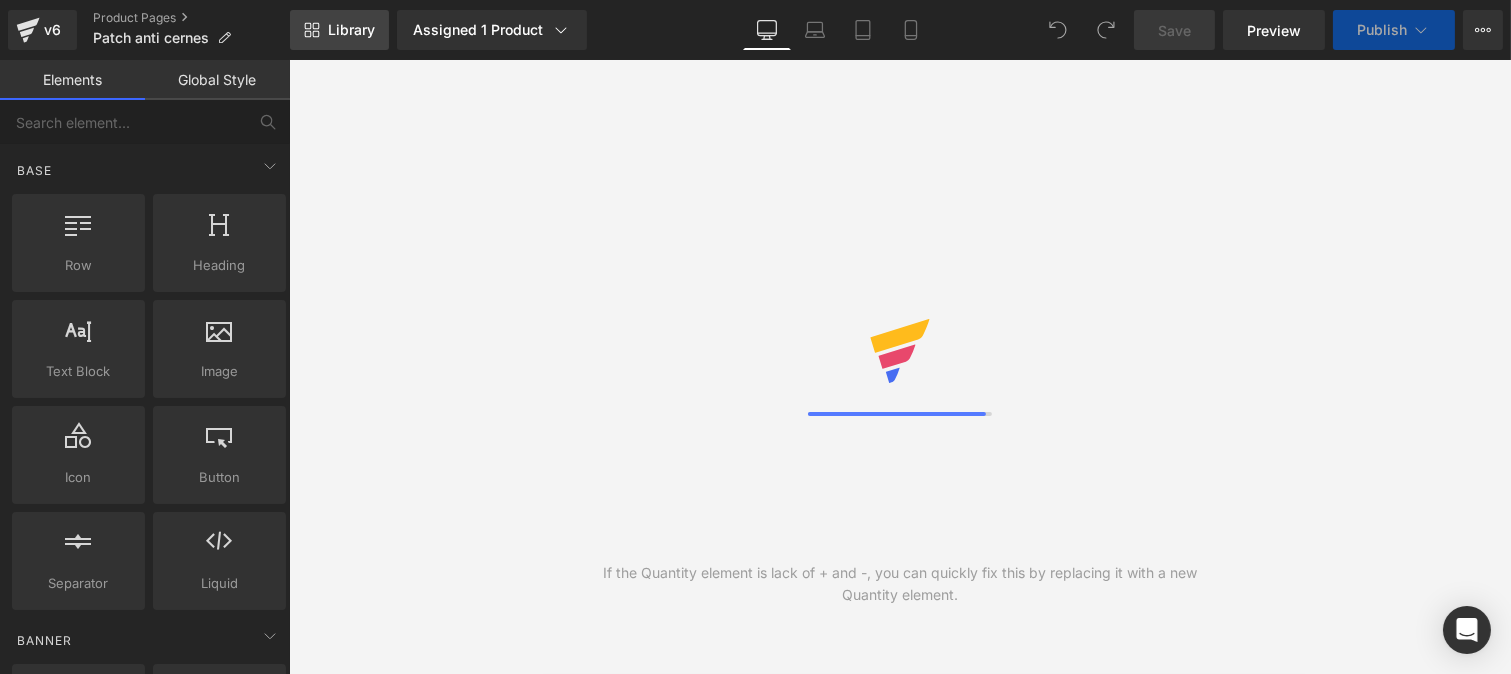 click on "Library" at bounding box center (351, 30) 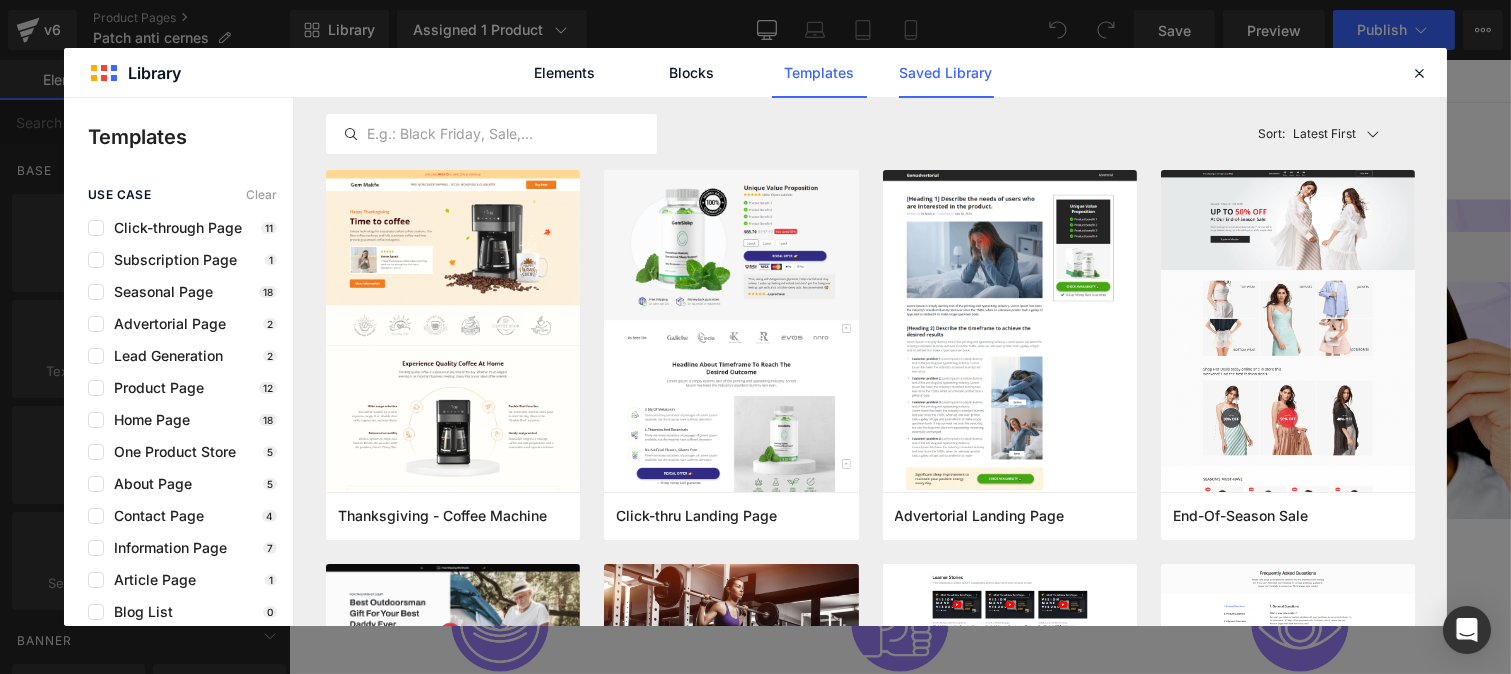 click on "Saved Library" 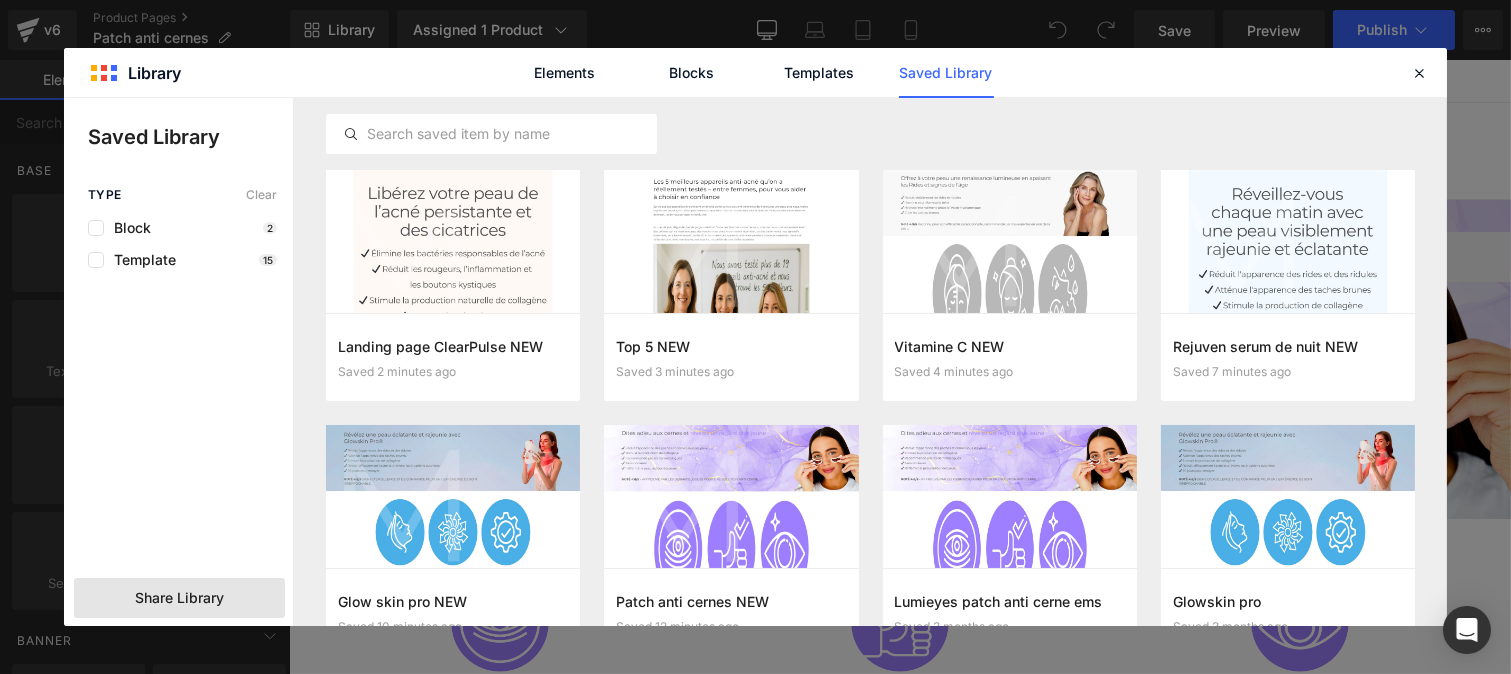 click on "Share Library" at bounding box center (179, 598) 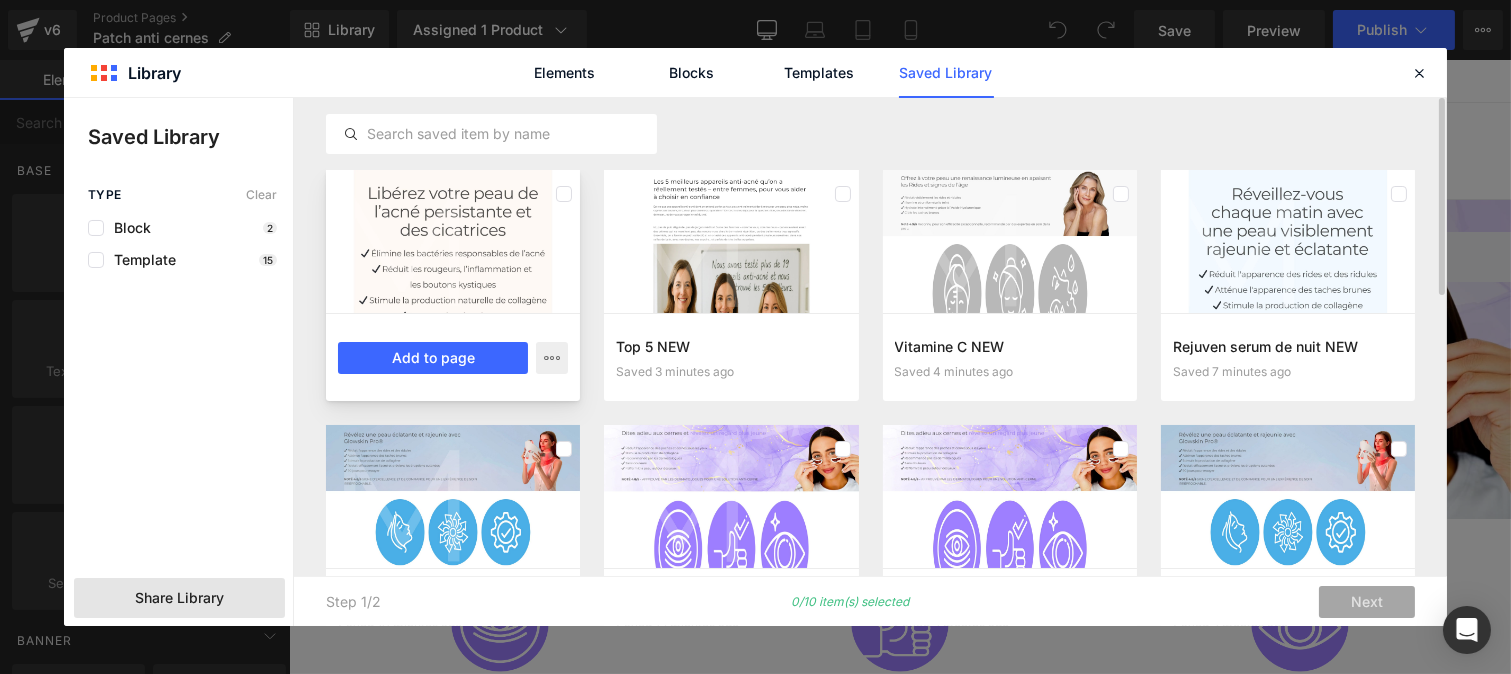click at bounding box center (453, 241) 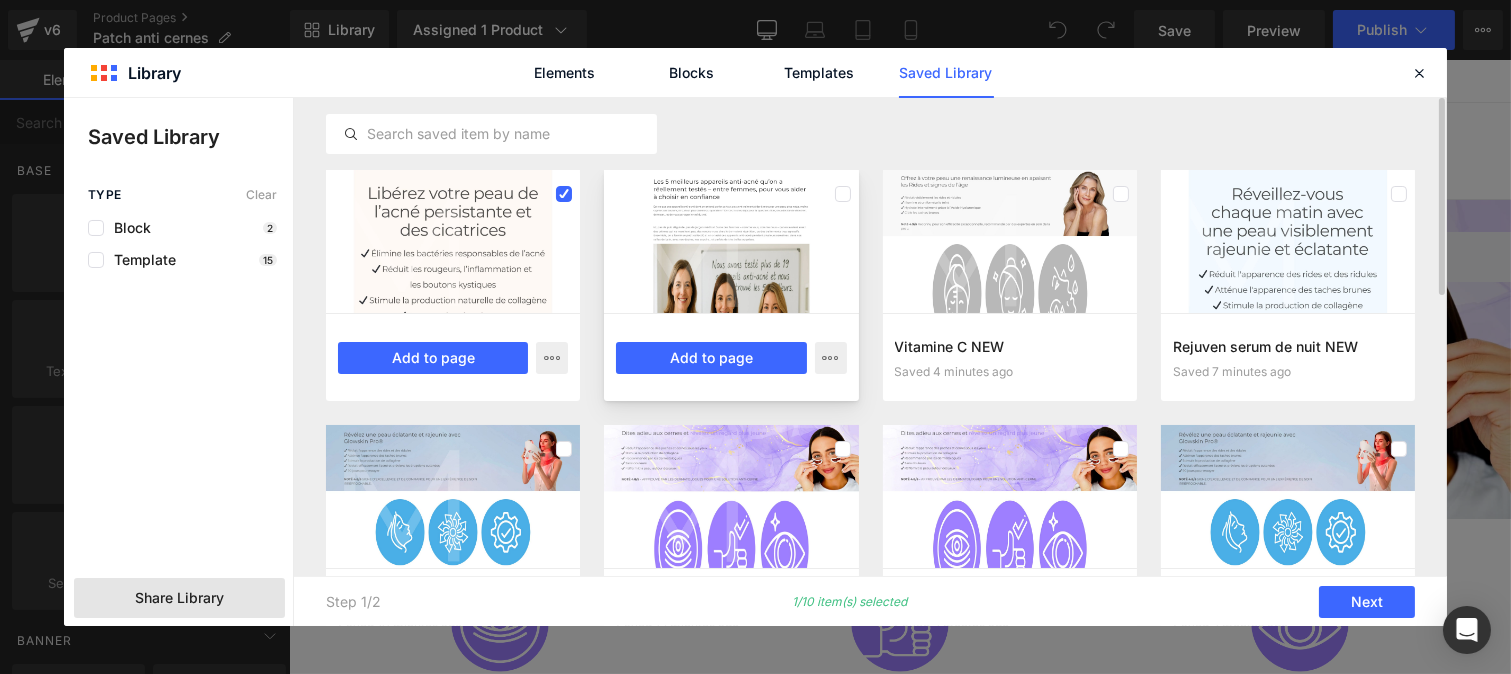 click at bounding box center (731, 241) 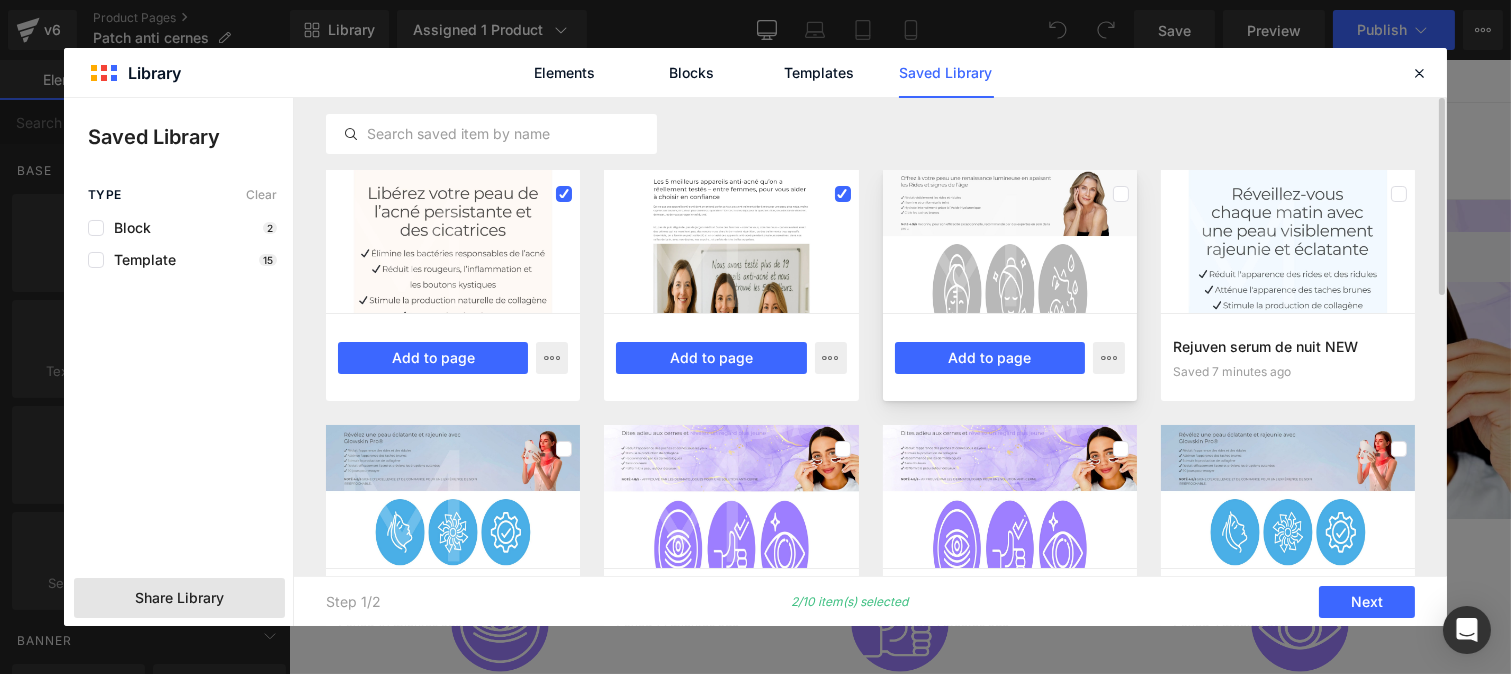 click at bounding box center (1010, 241) 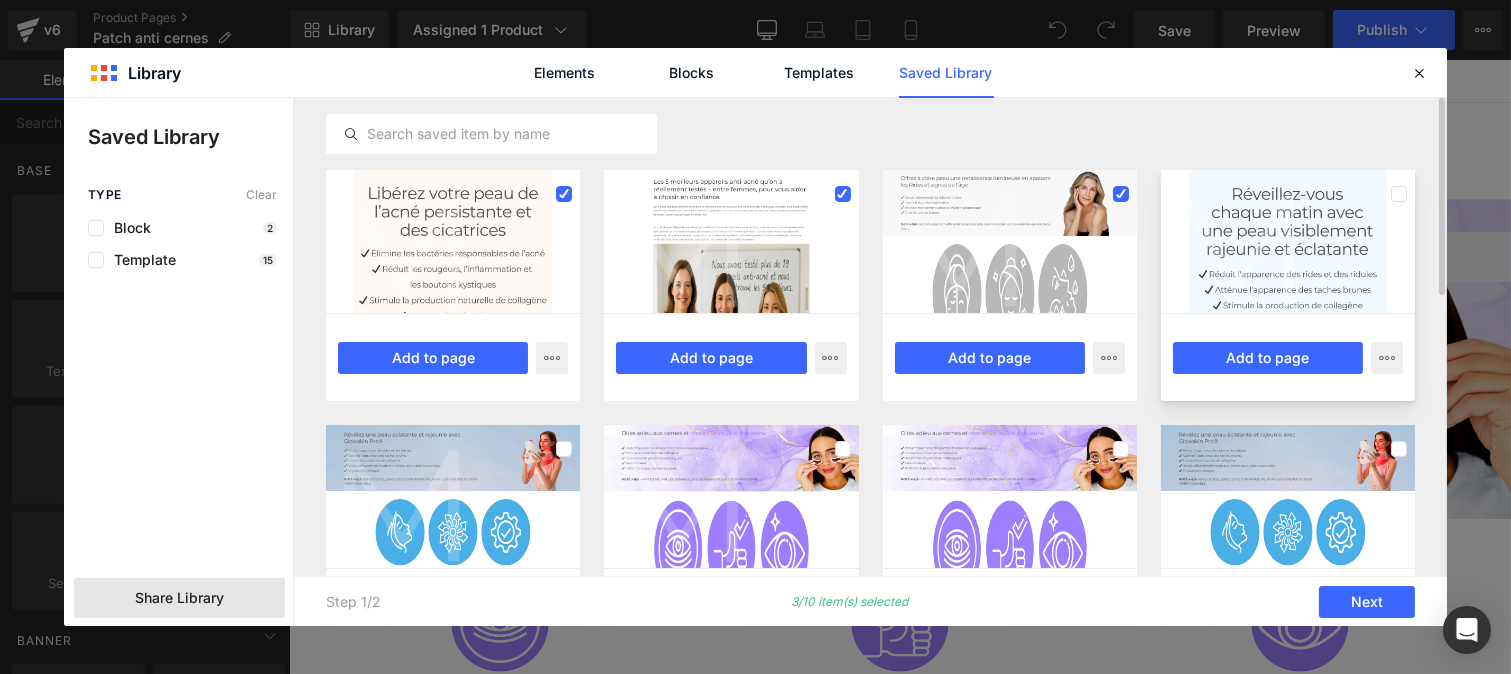 click at bounding box center [1288, 241] 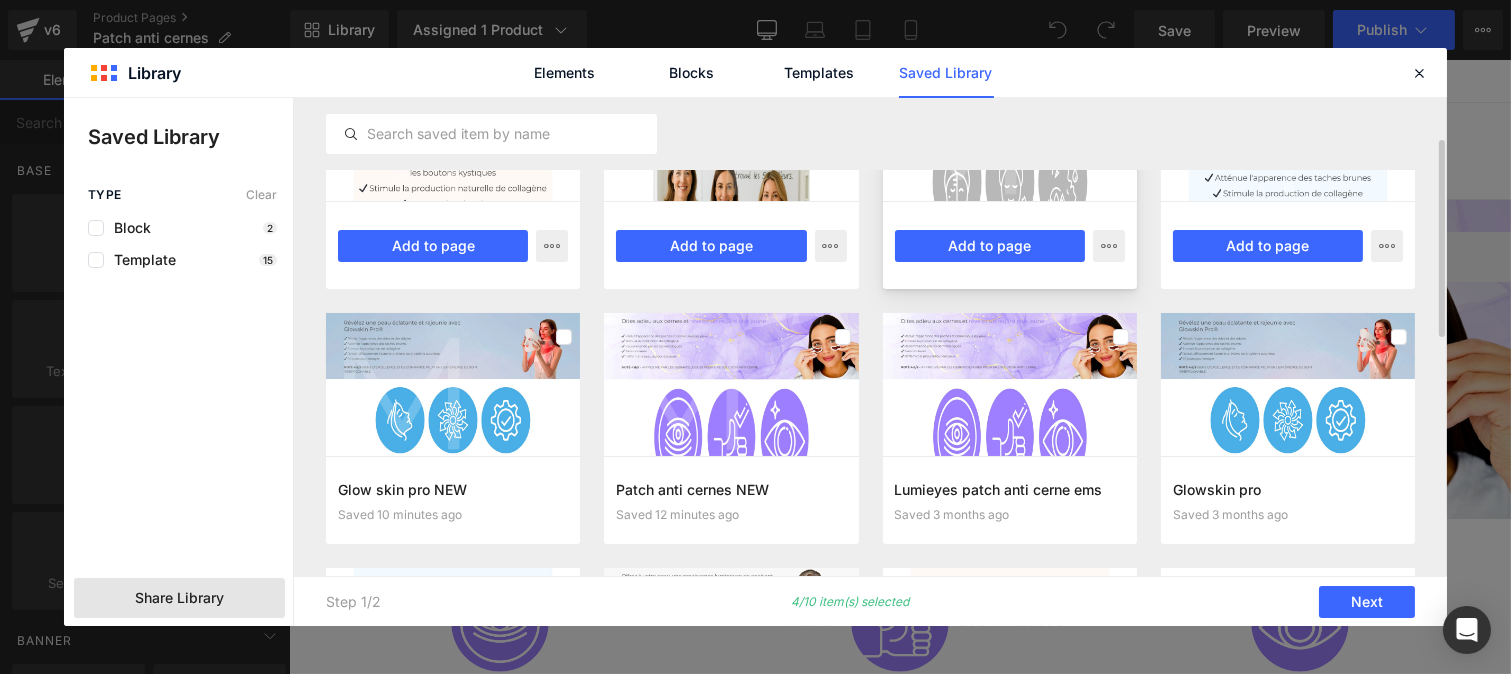 scroll, scrollTop: 113, scrollLeft: 0, axis: vertical 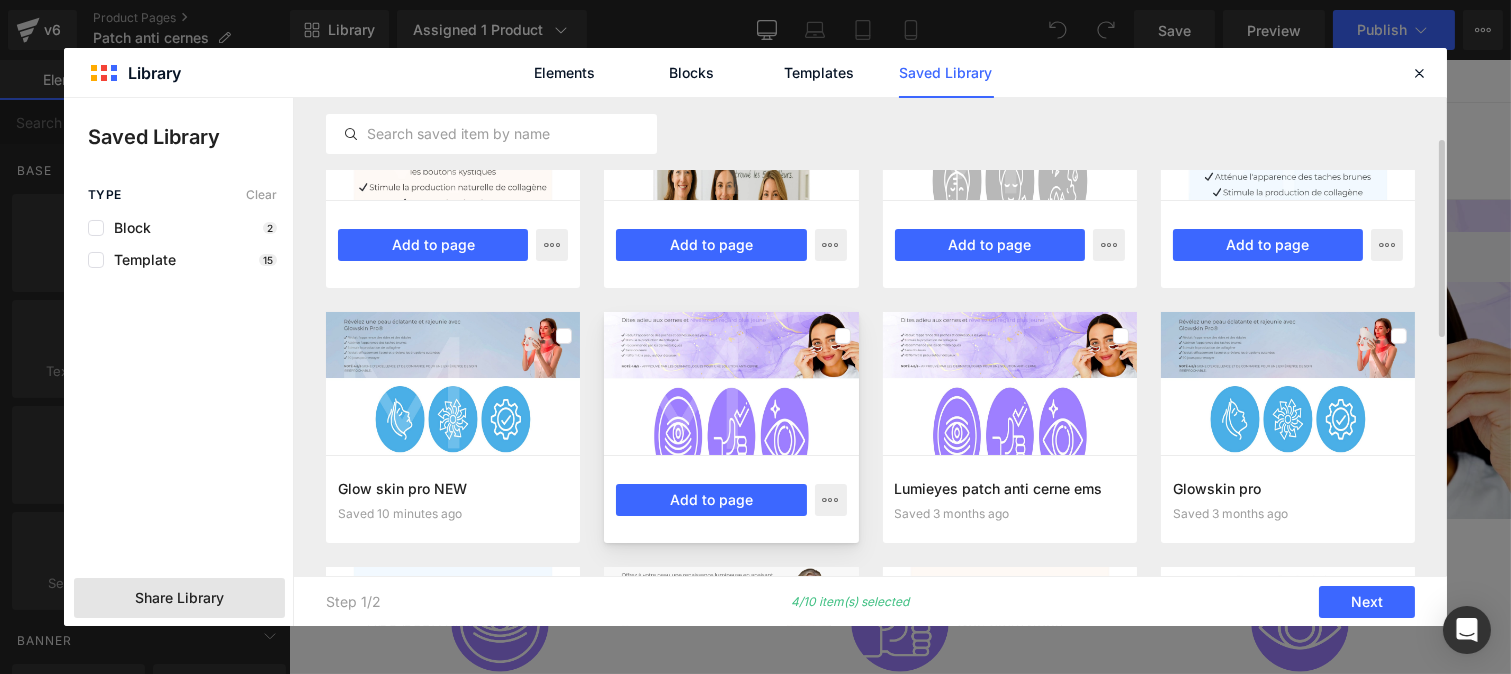 click at bounding box center [731, 383] 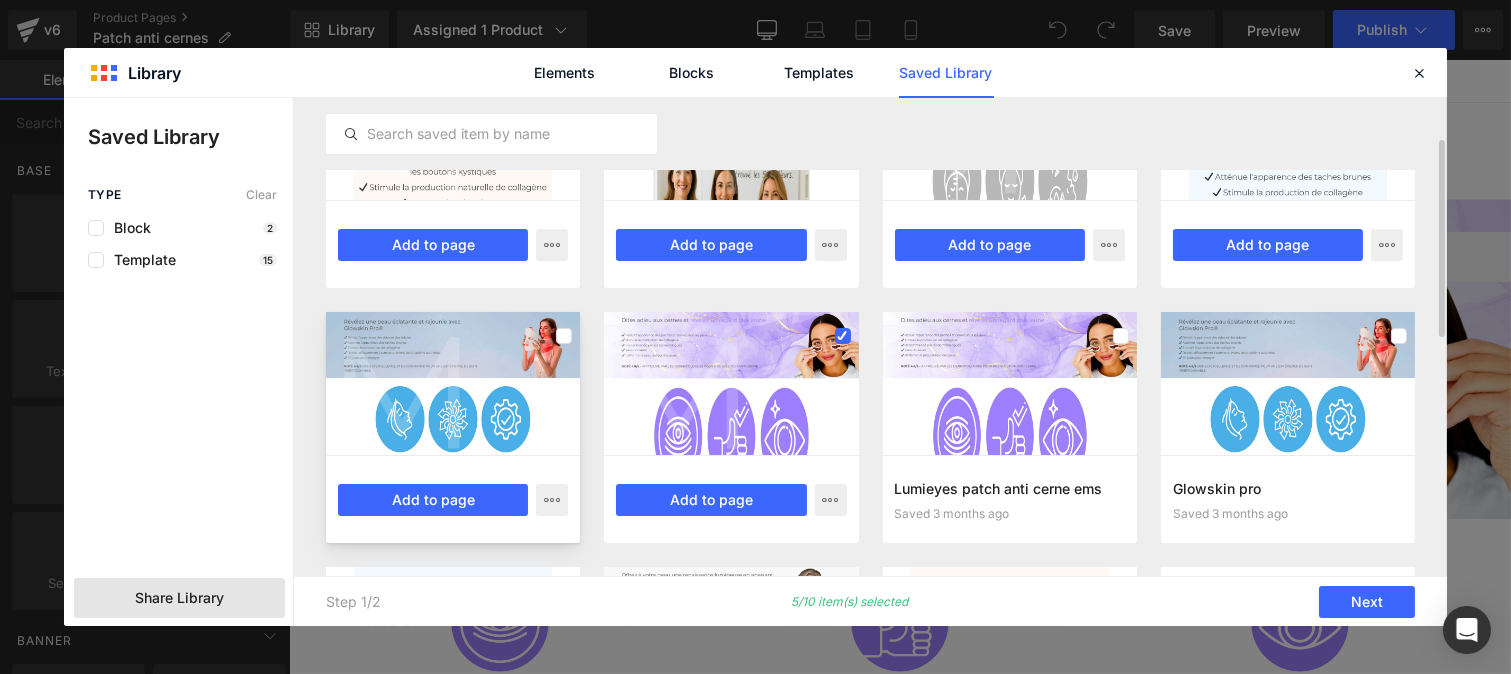 click at bounding box center [453, 383] 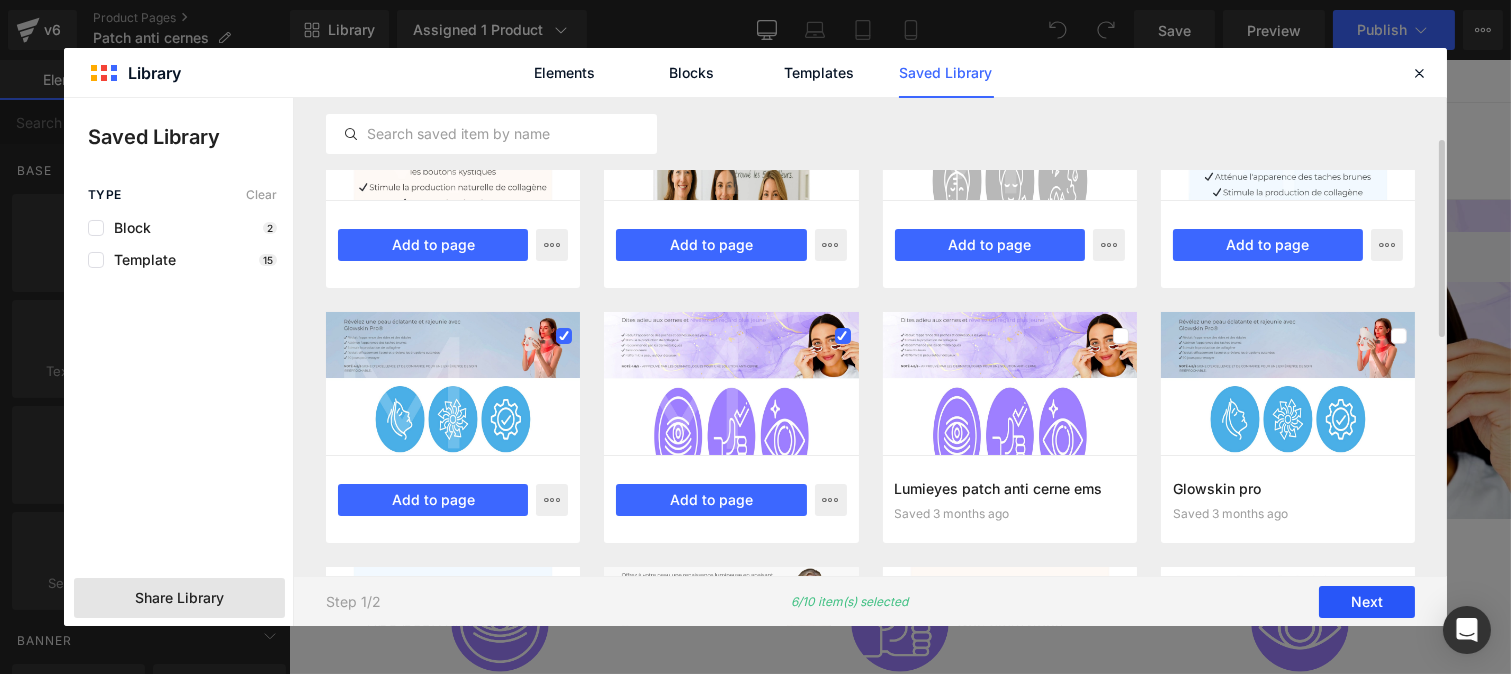click on "Next" at bounding box center (1367, 602) 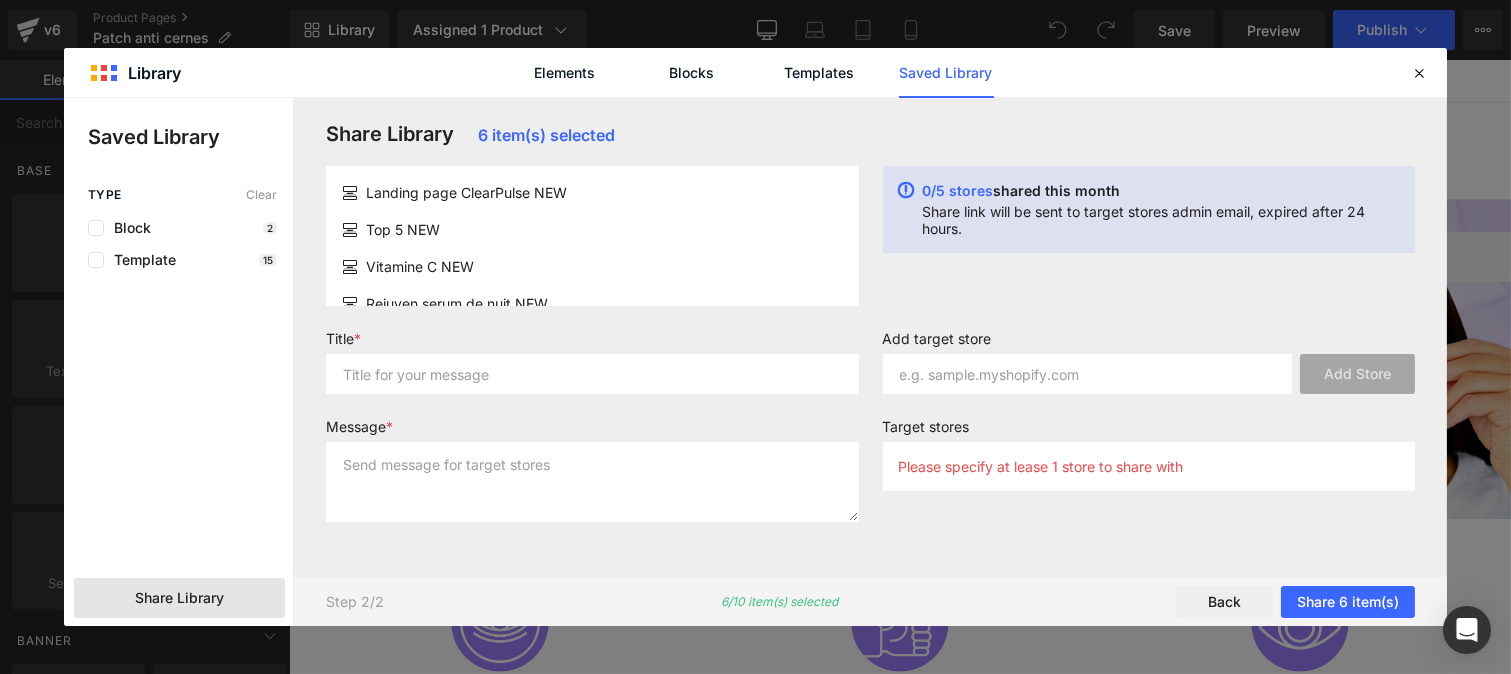 scroll, scrollTop: 0, scrollLeft: 0, axis: both 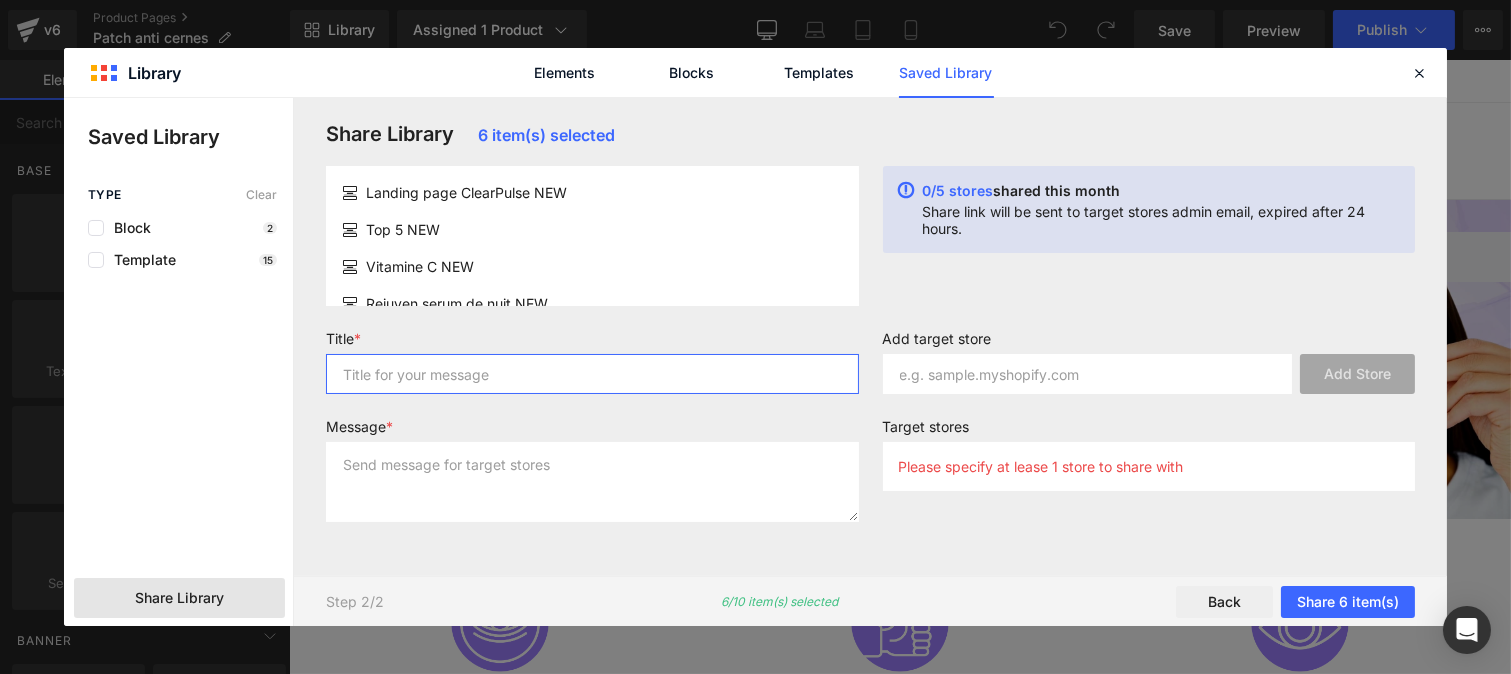 click at bounding box center [592, 374] 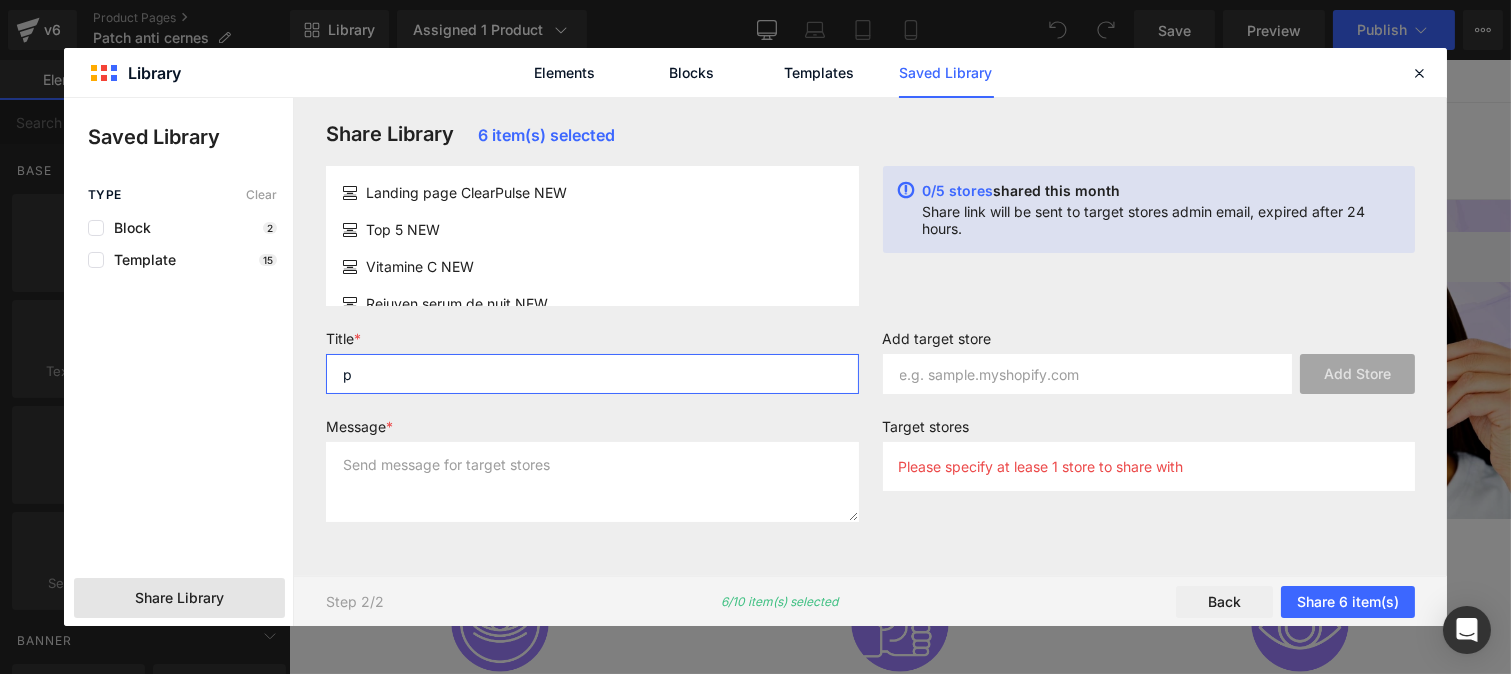 type on "p" 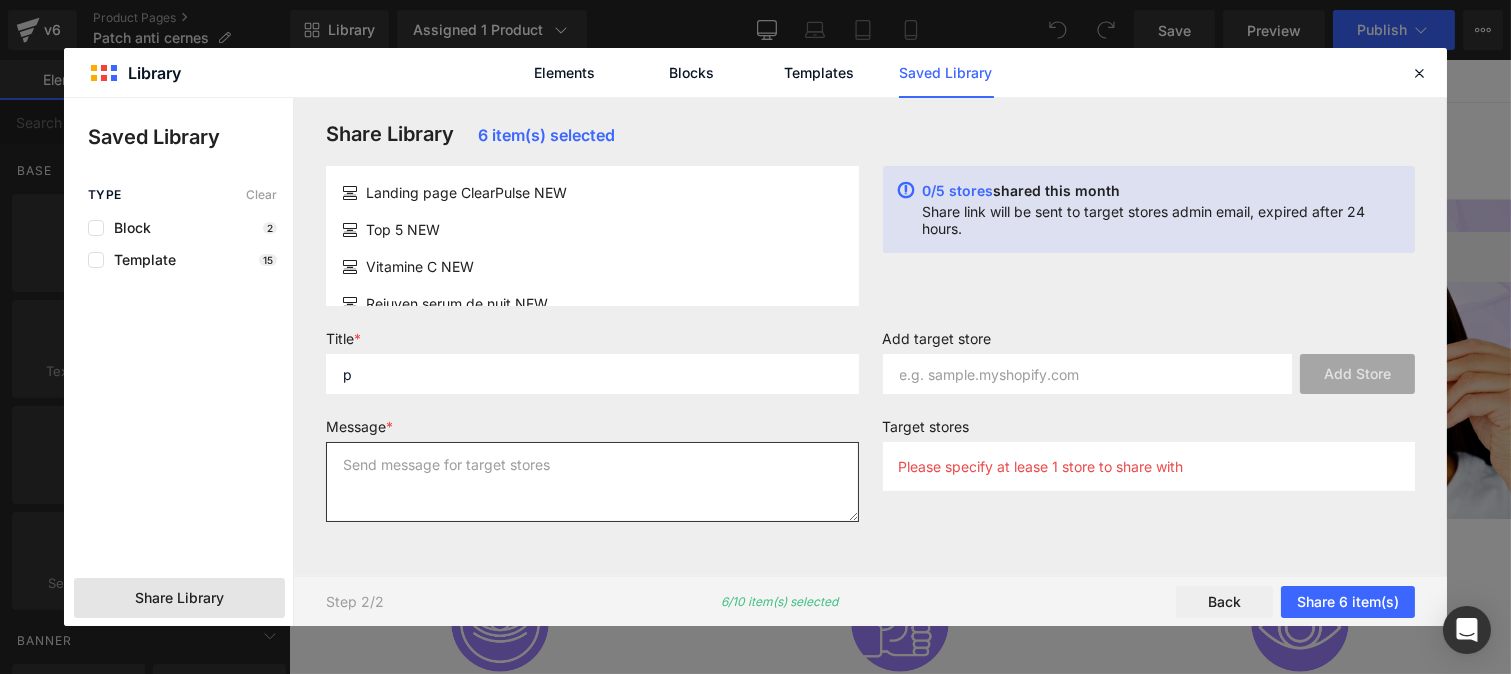 click at bounding box center [592, 482] 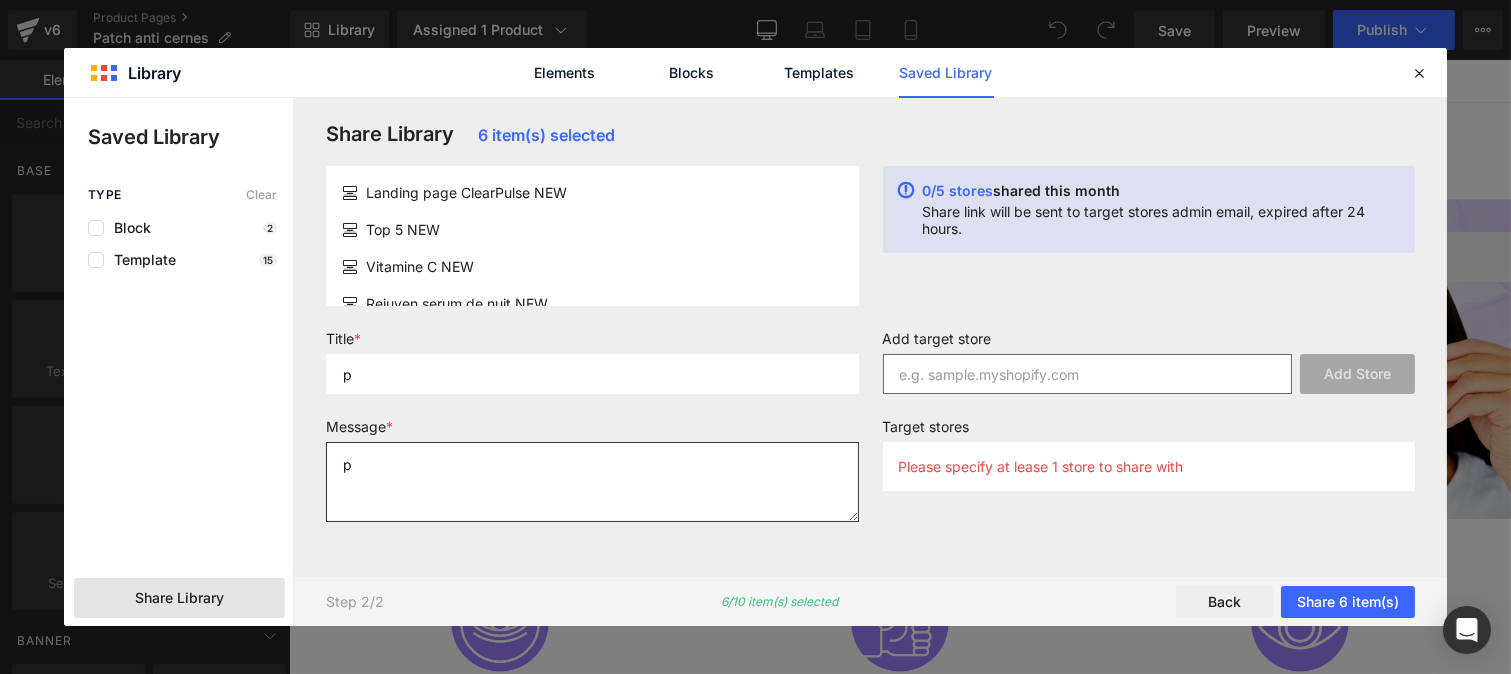 type on "p" 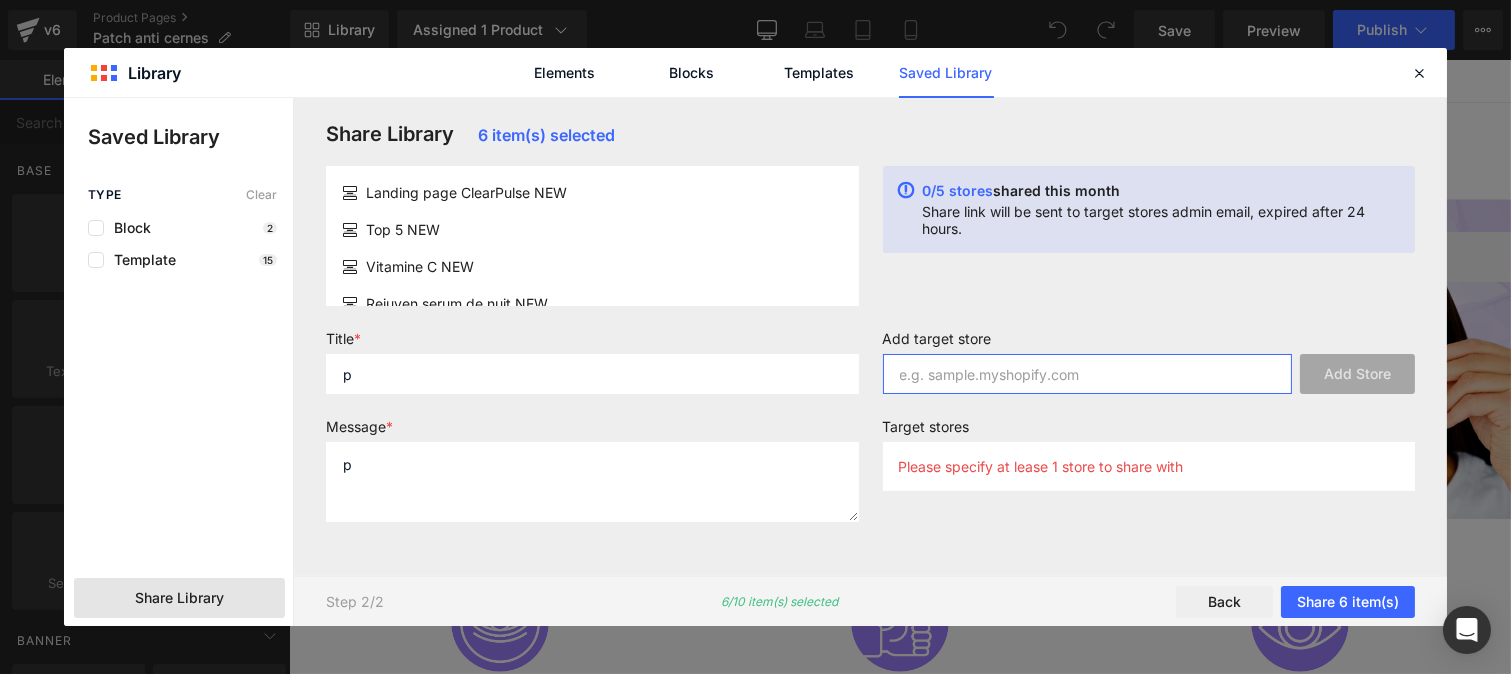 click at bounding box center [1088, 374] 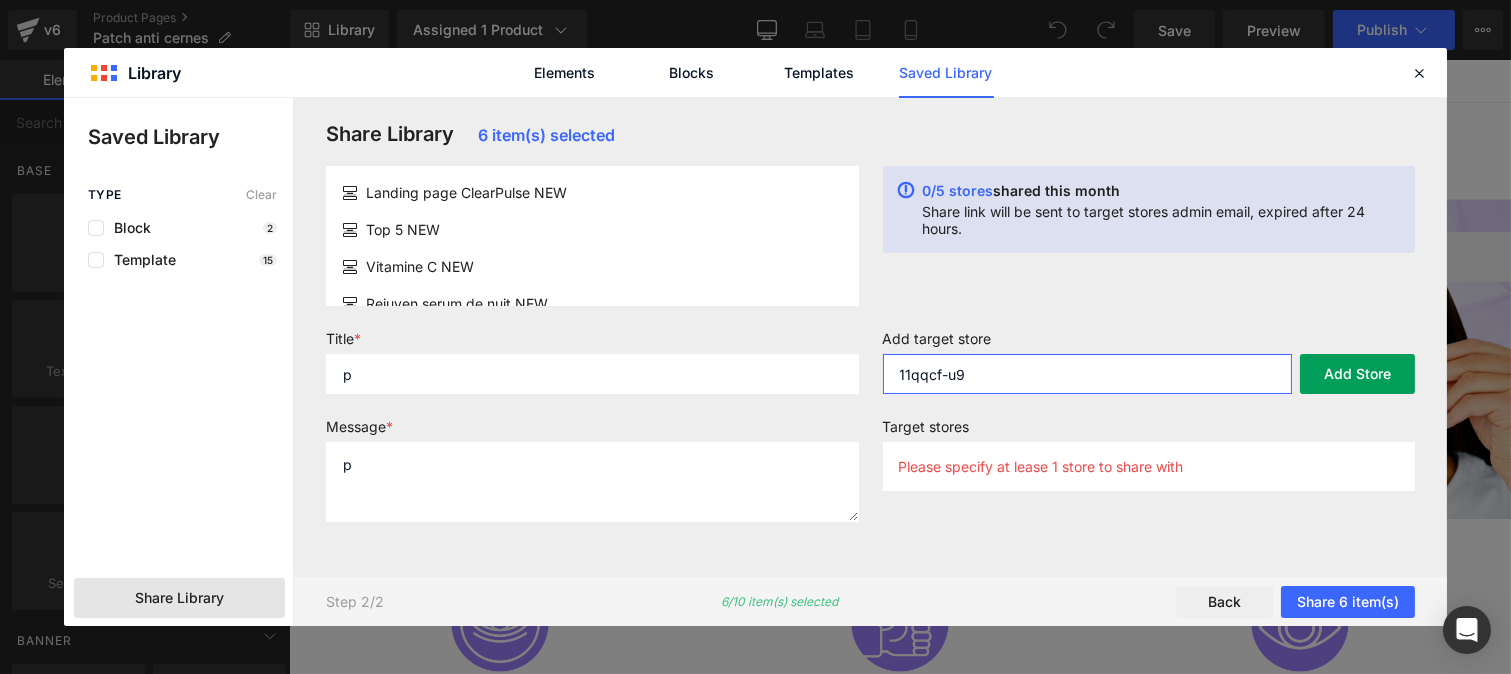 type on "11qqcf-u9" 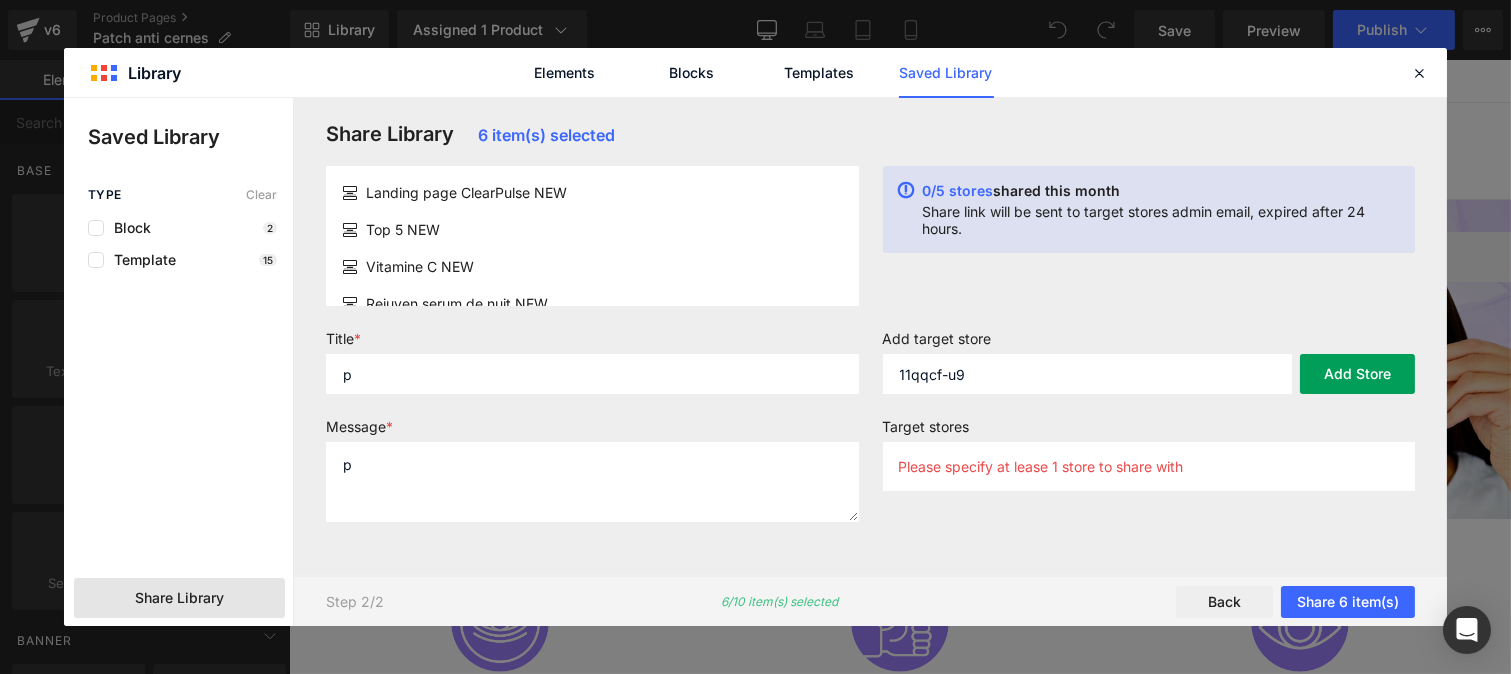click on "Add Store" at bounding box center [1357, 374] 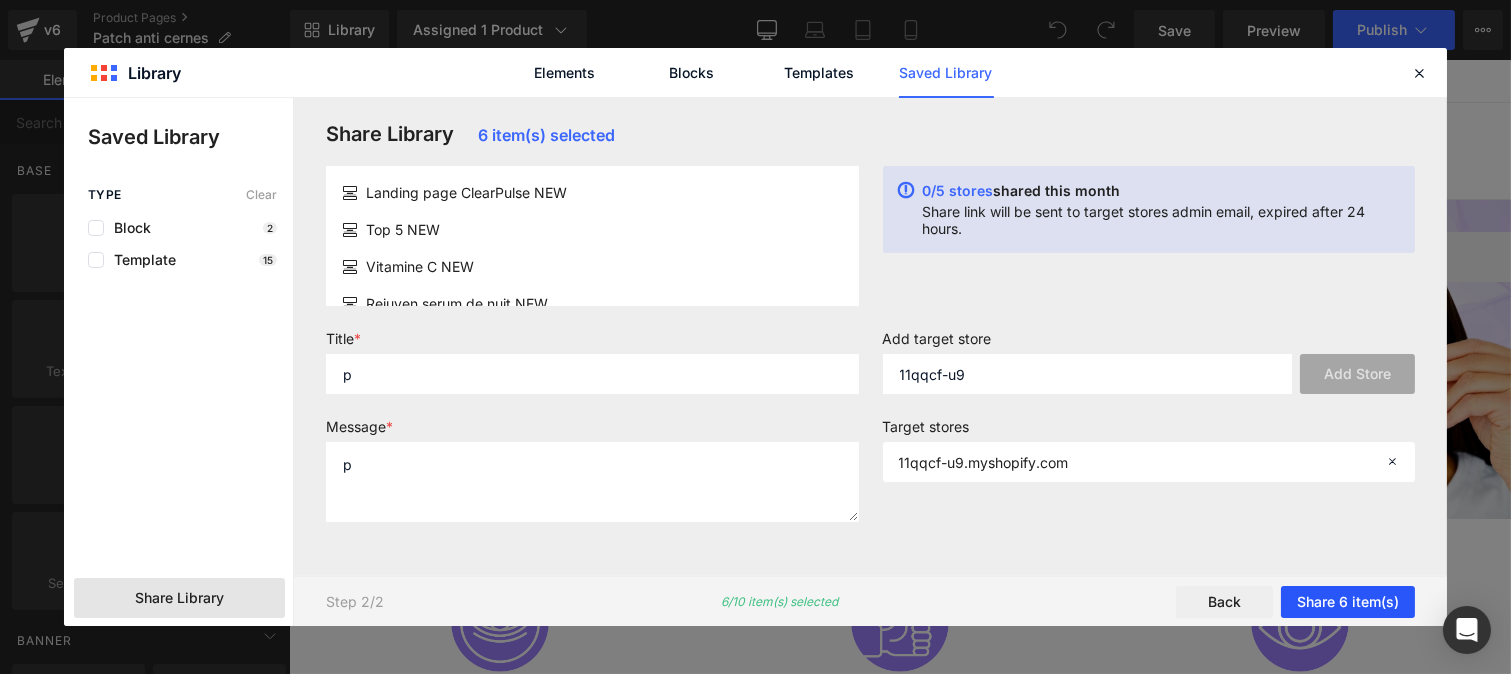 click on "Share 6 item(s)" at bounding box center (1348, 602) 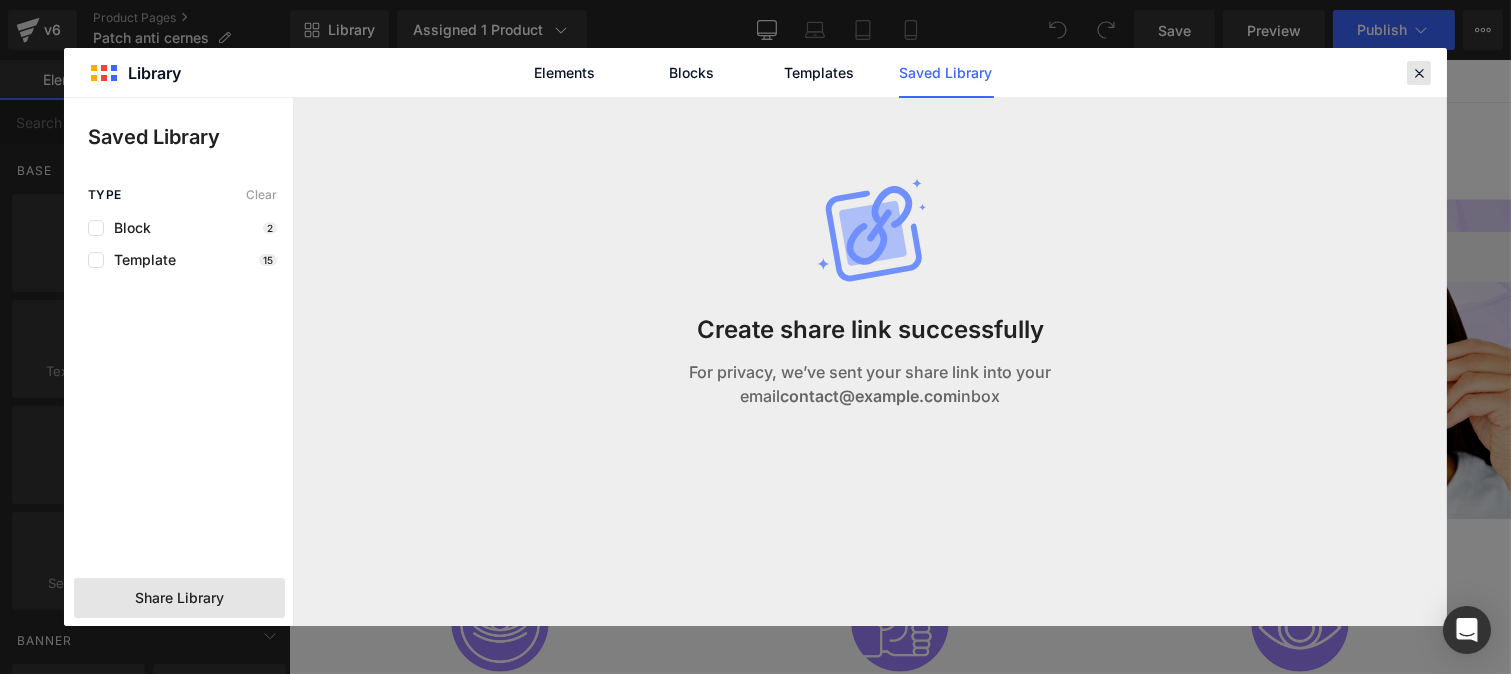 click at bounding box center [1419, 73] 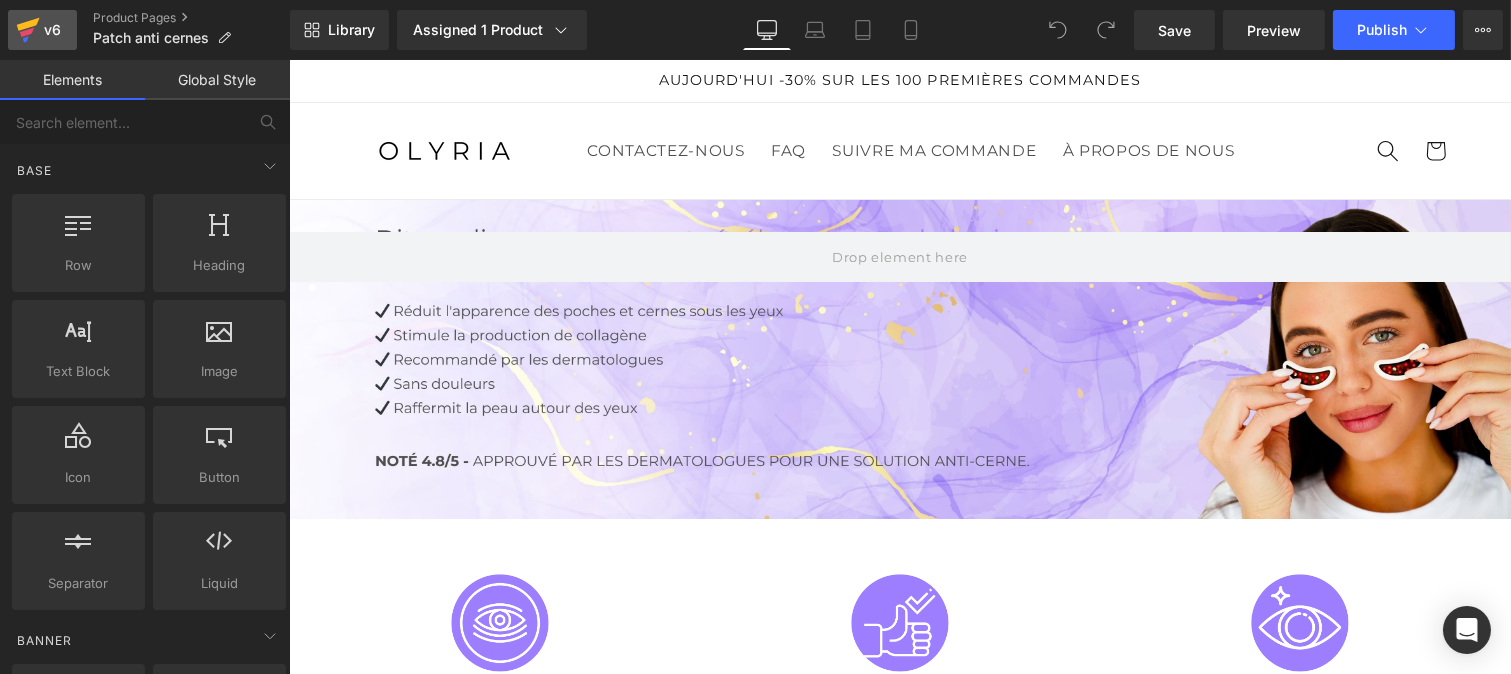 click on "v6" at bounding box center [52, 30] 